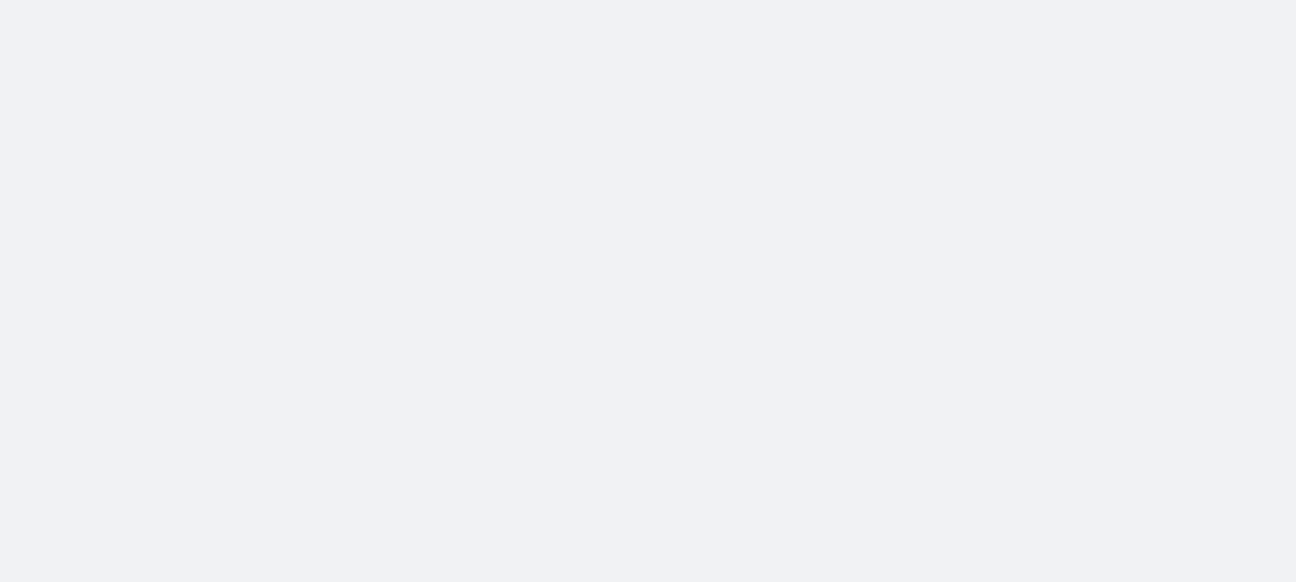scroll, scrollTop: 0, scrollLeft: 0, axis: both 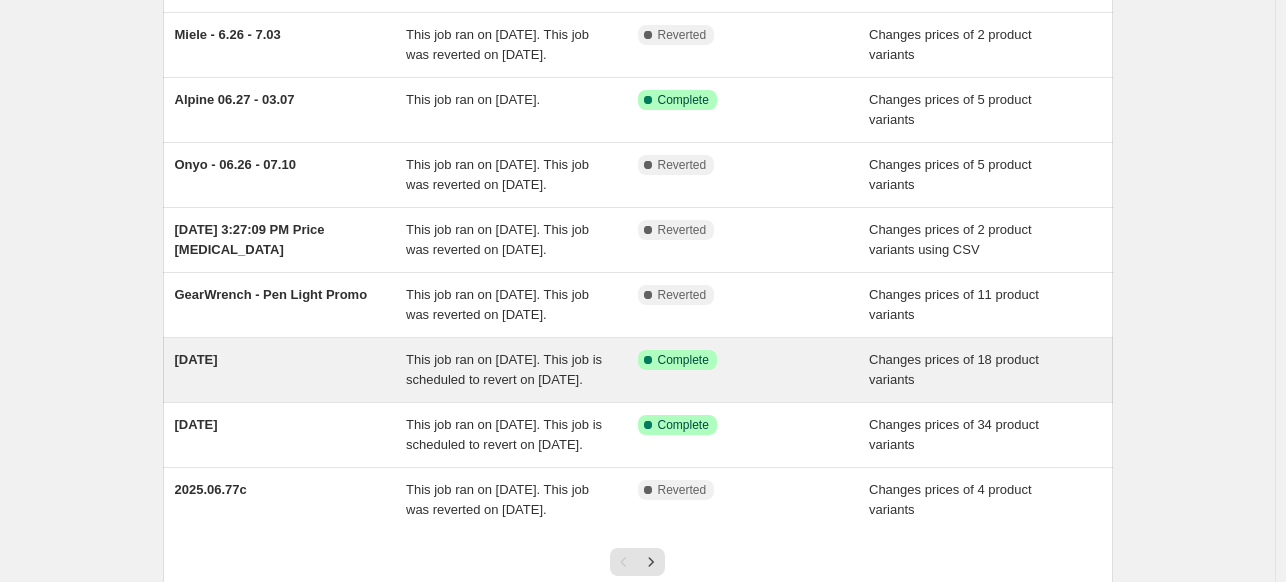 click on "[DATE]" at bounding box center (291, 370) 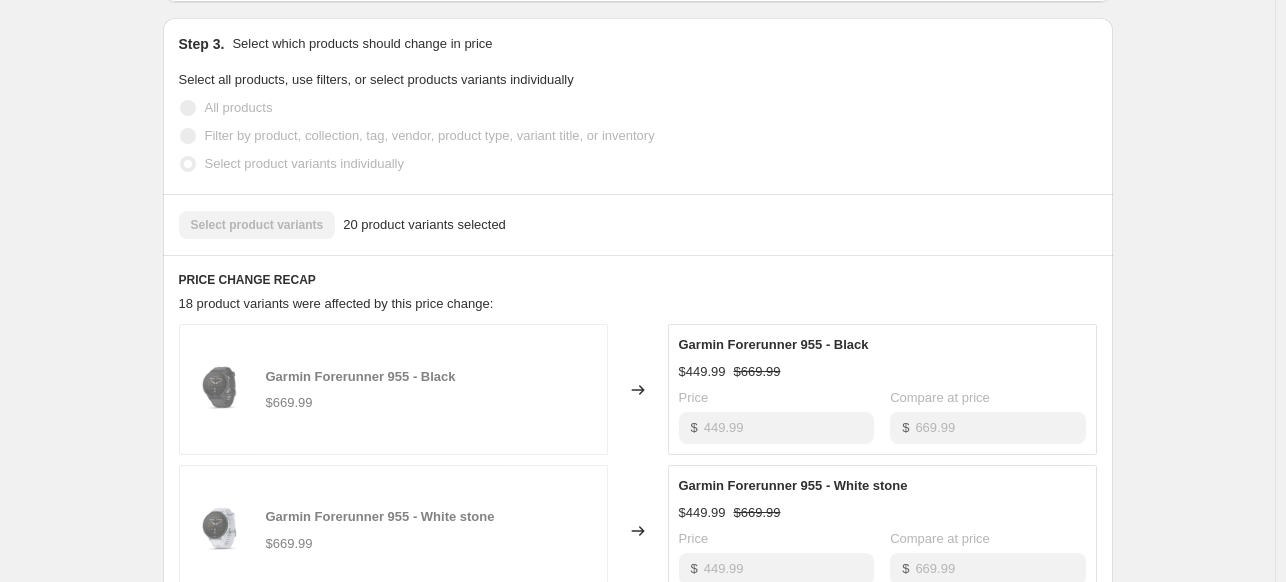 scroll, scrollTop: 1200, scrollLeft: 0, axis: vertical 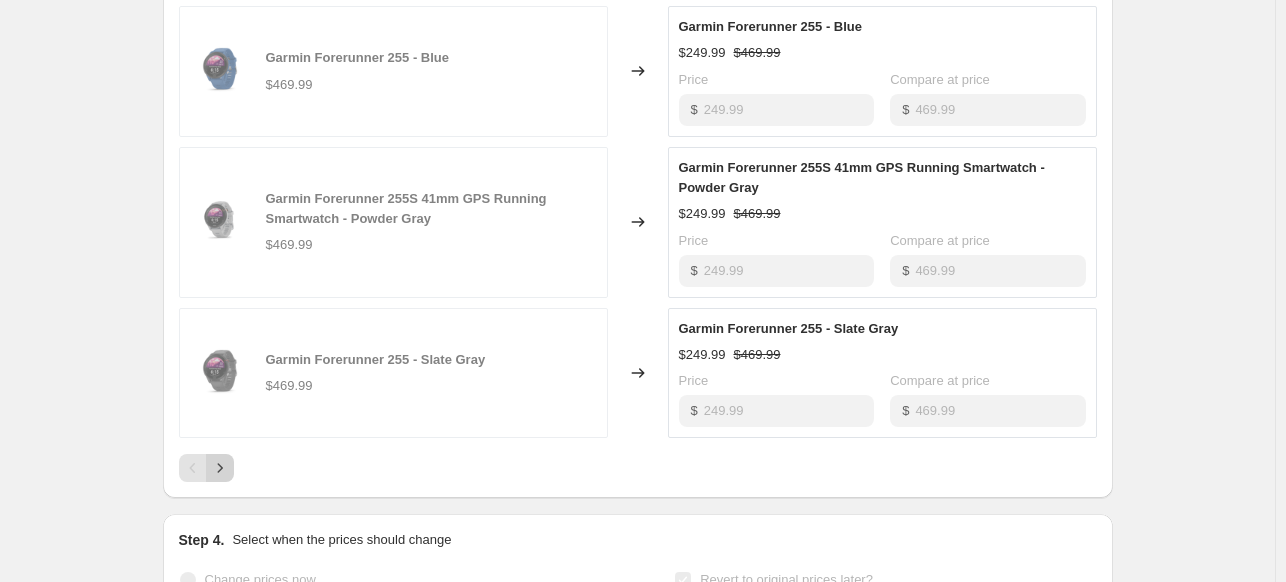 click 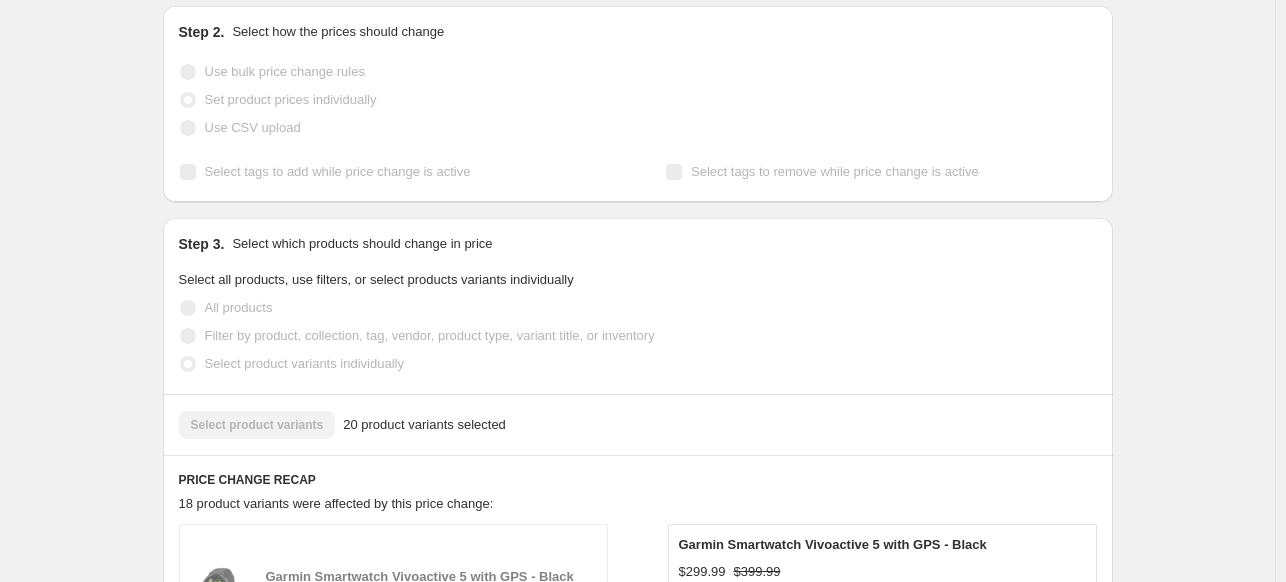 scroll, scrollTop: 0, scrollLeft: 0, axis: both 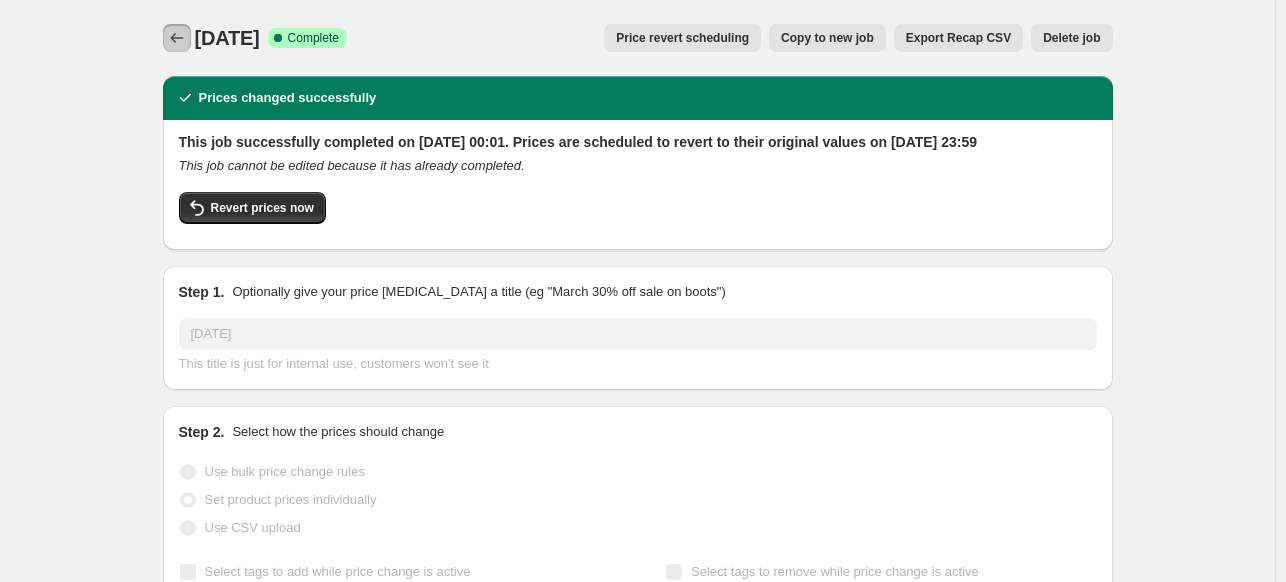 click at bounding box center (177, 38) 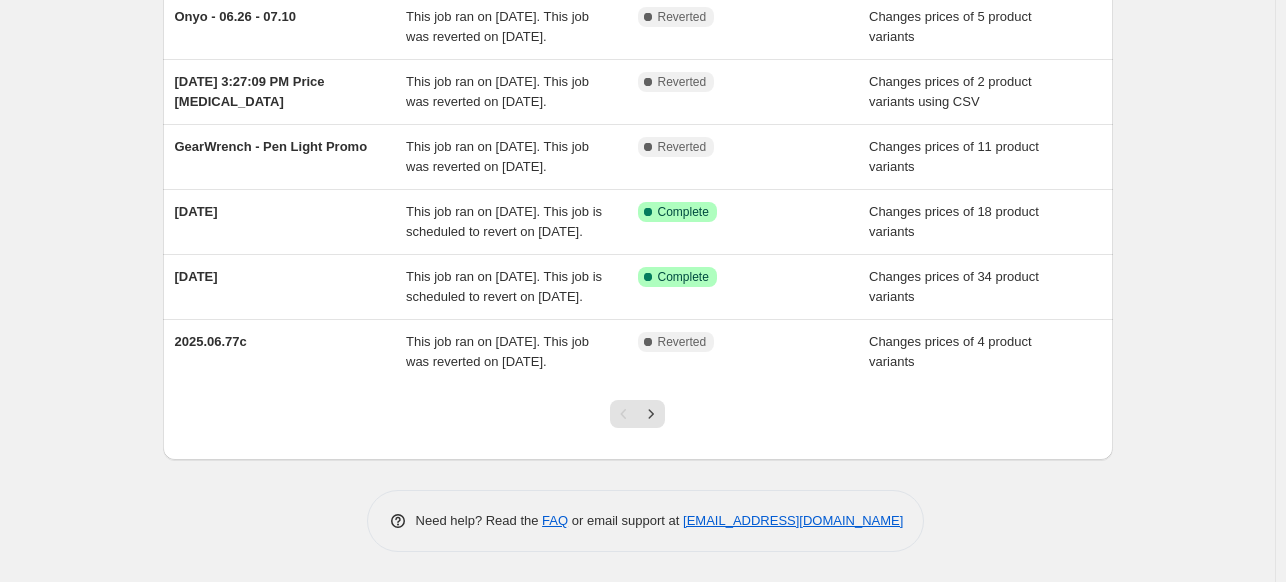 scroll, scrollTop: 500, scrollLeft: 0, axis: vertical 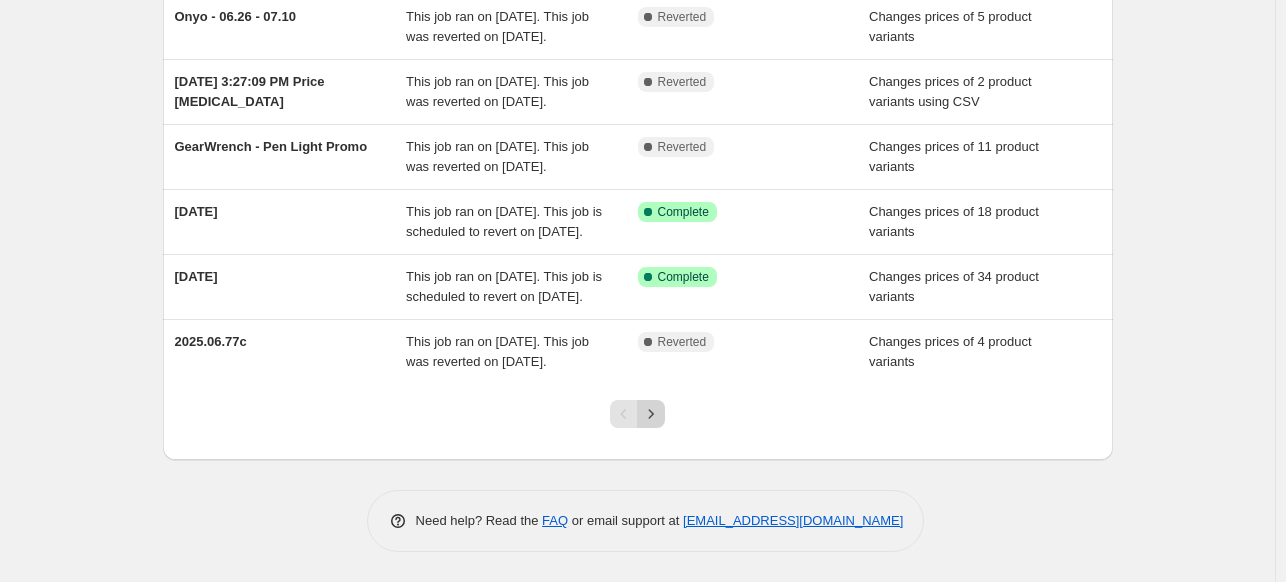 click 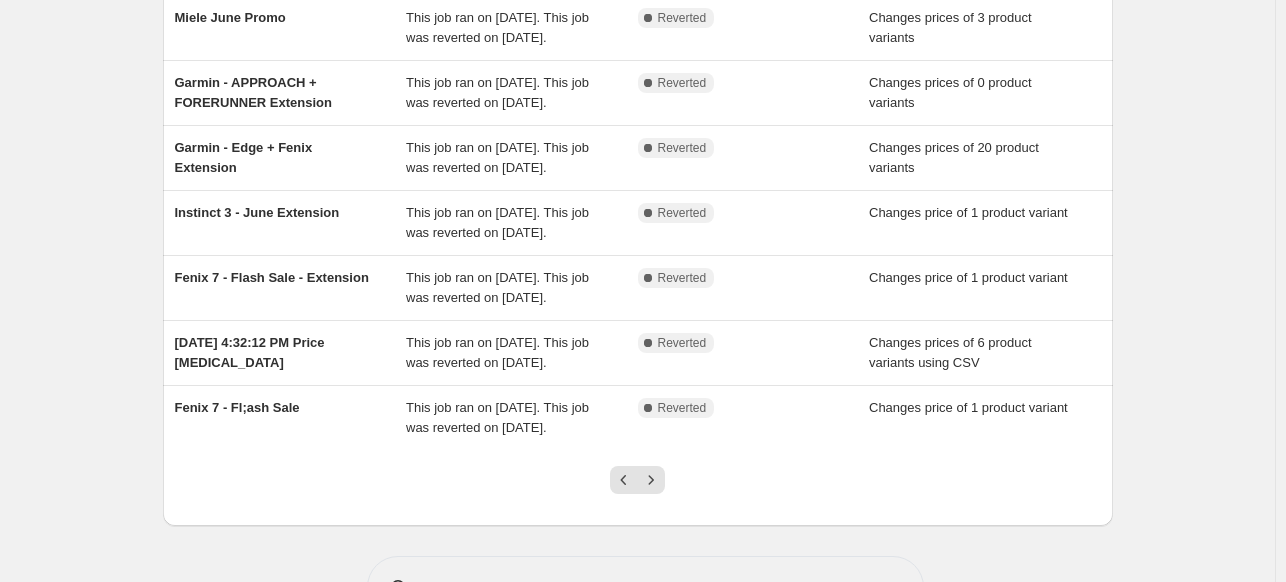 scroll, scrollTop: 400, scrollLeft: 0, axis: vertical 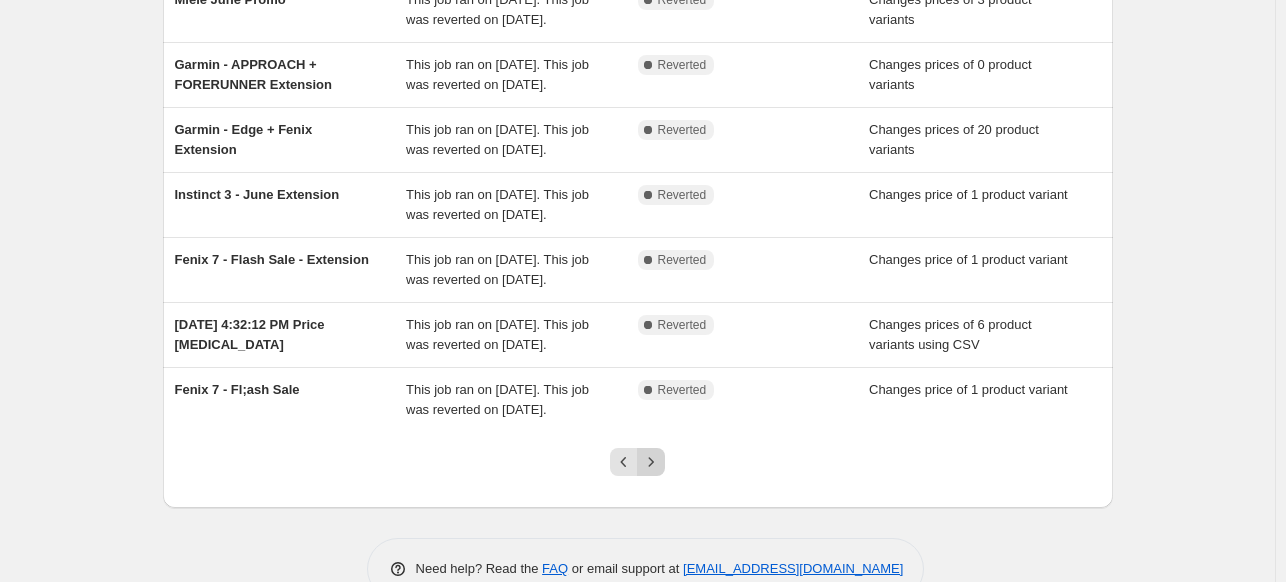 click 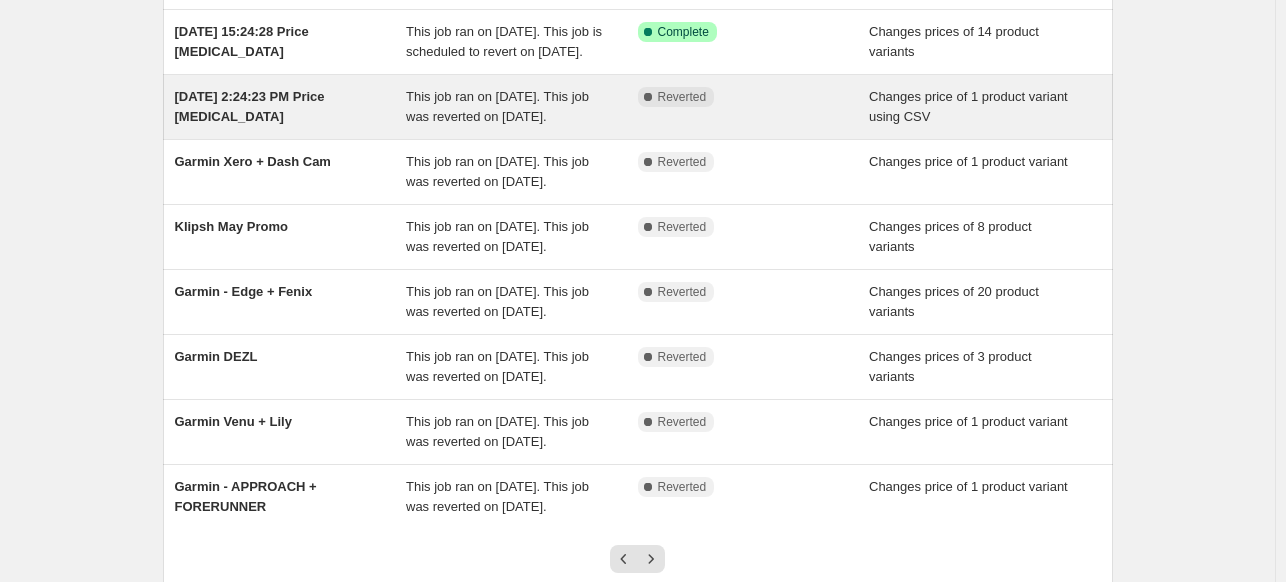 scroll, scrollTop: 484, scrollLeft: 0, axis: vertical 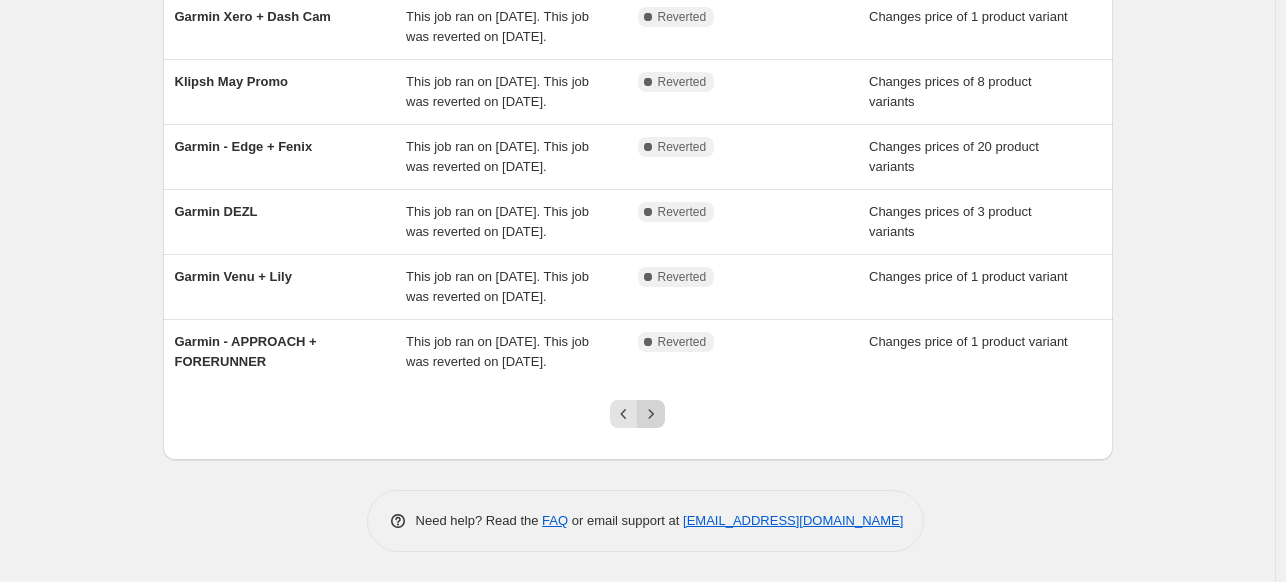 click 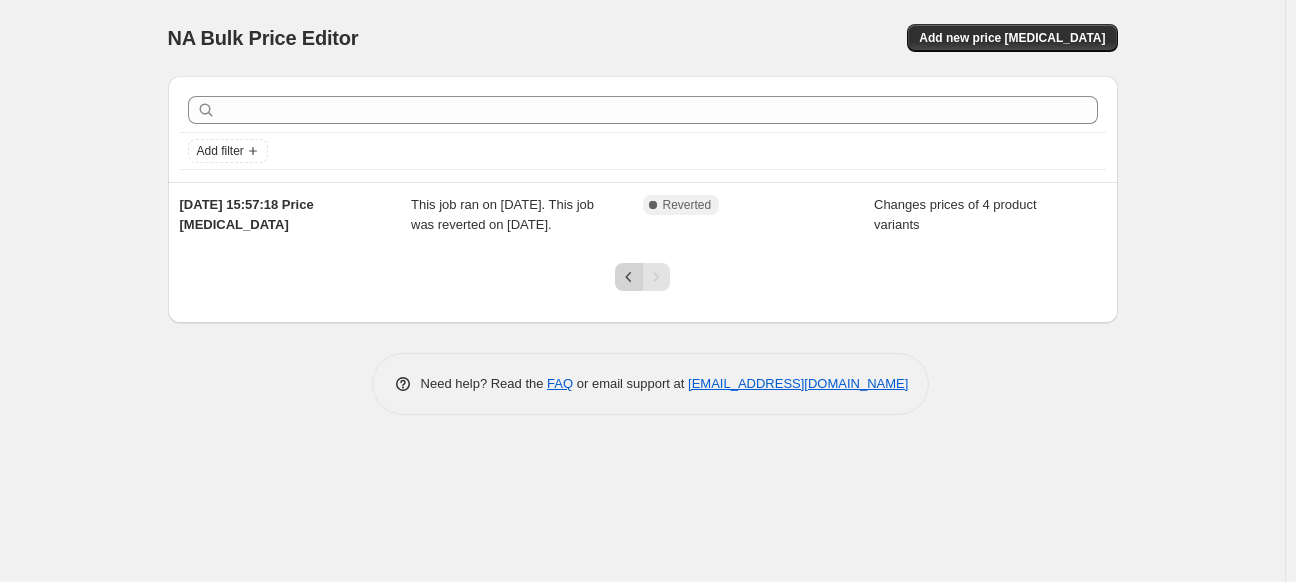 click 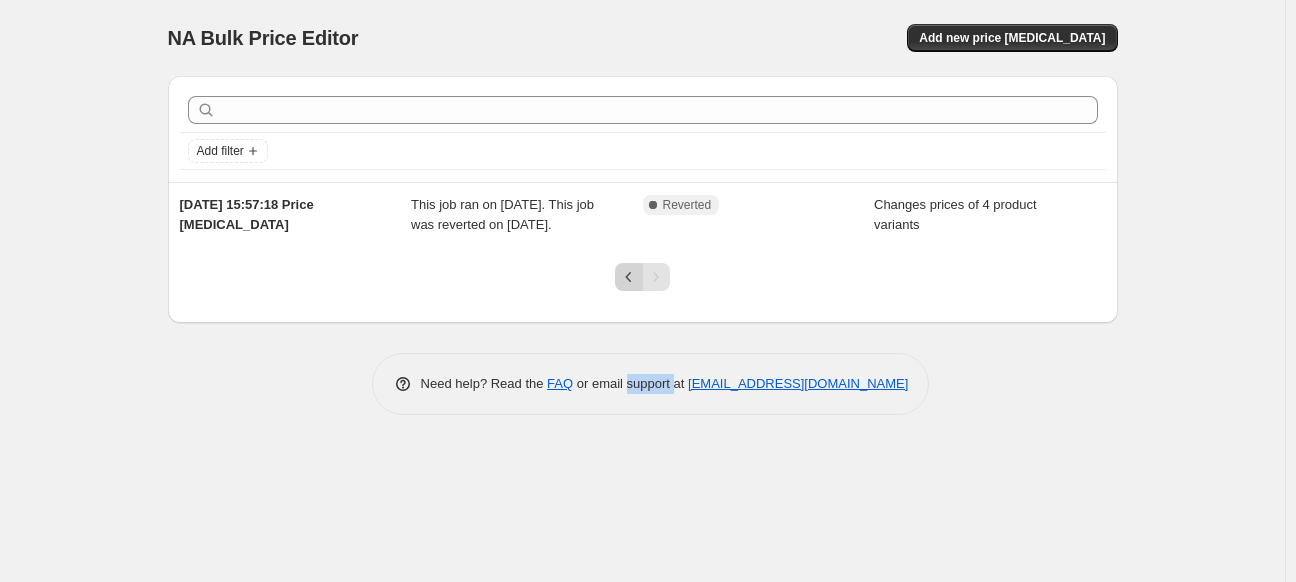 click on "Need help? Read the   FAQ   or email support at   support+a55907@northern-apps.com" at bounding box center [651, 384] 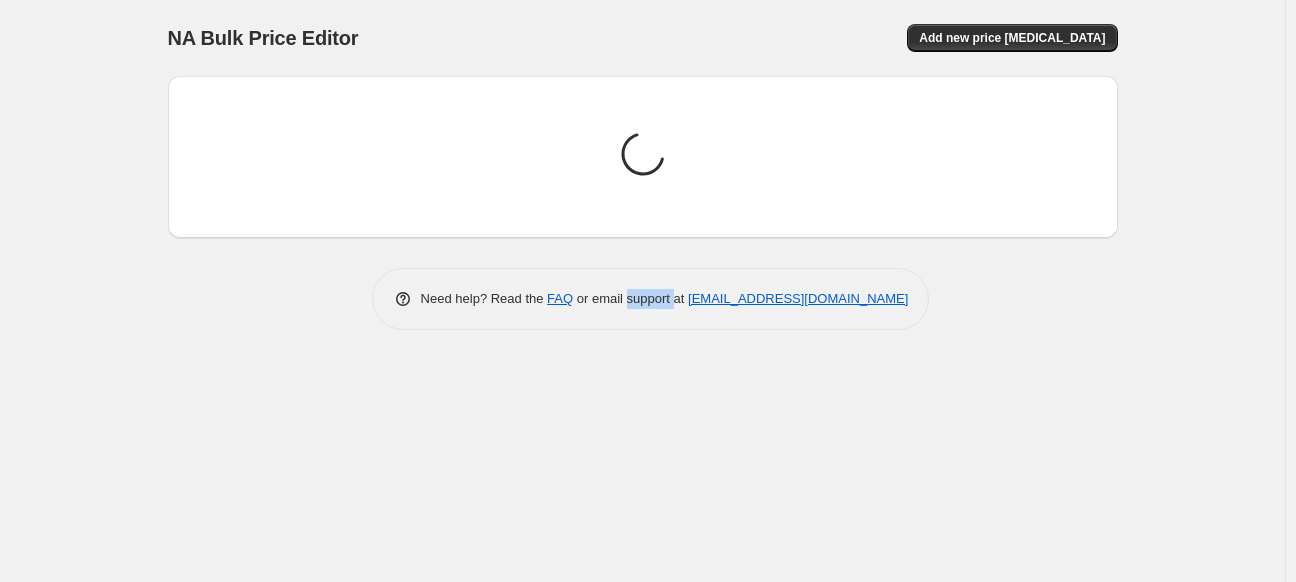 click on "Need help? Read the   FAQ   or email support at   support+a55907@northern-apps.com" at bounding box center [651, 299] 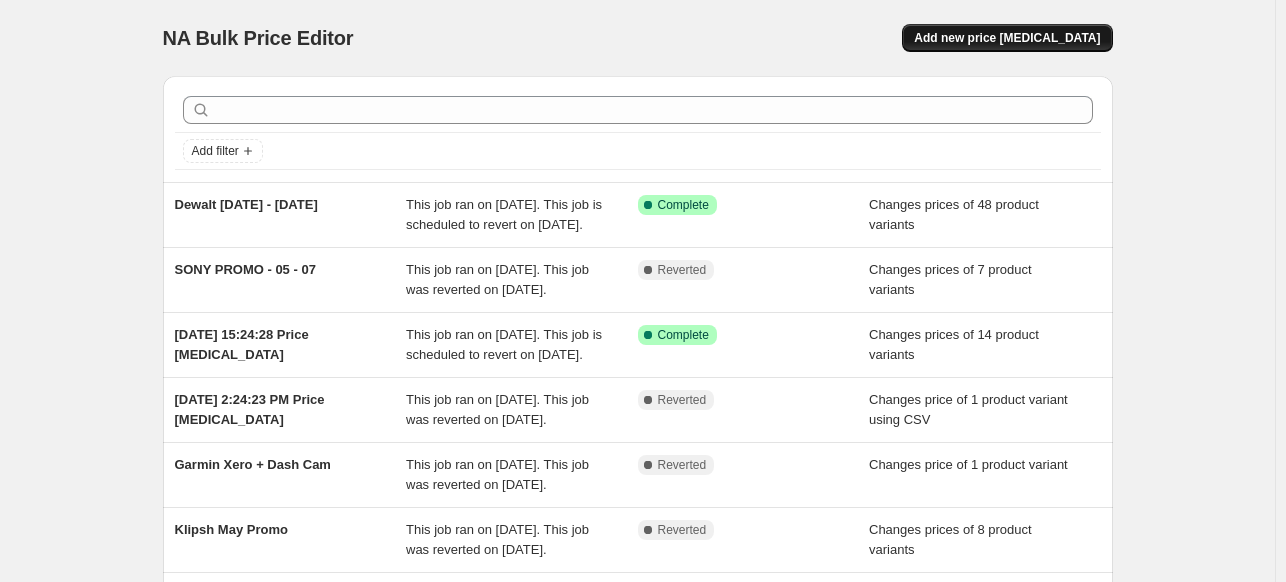 click on "Add new price change job" at bounding box center (1007, 38) 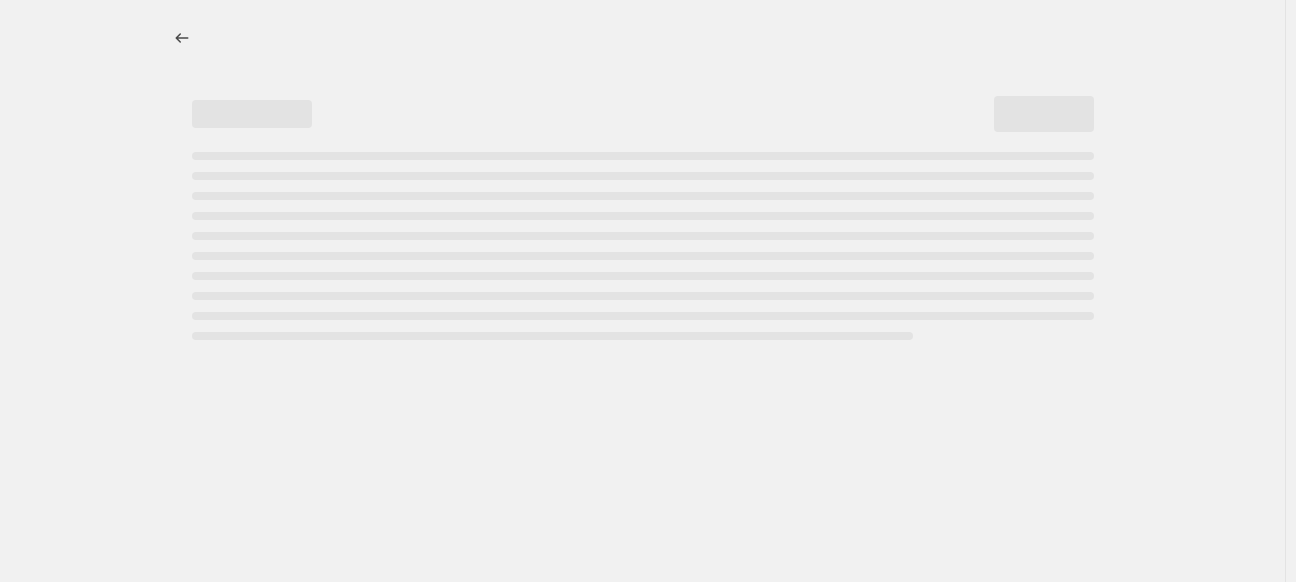 select on "percentage" 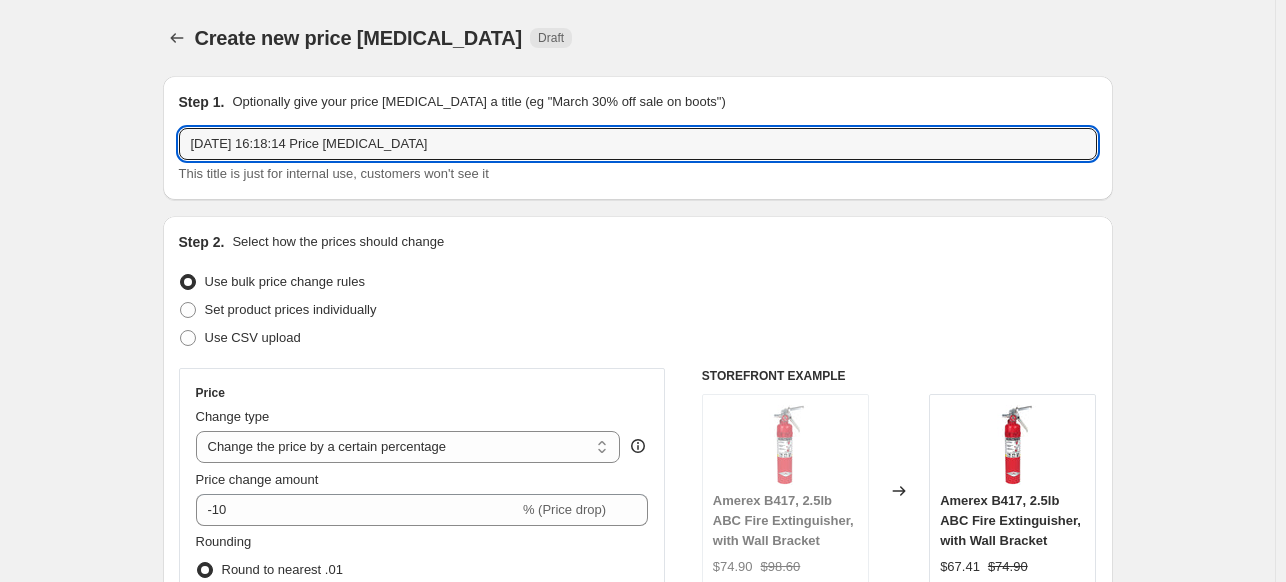 drag, startPoint x: 441, startPoint y: 153, endPoint x: -8, endPoint y: 136, distance: 449.32172 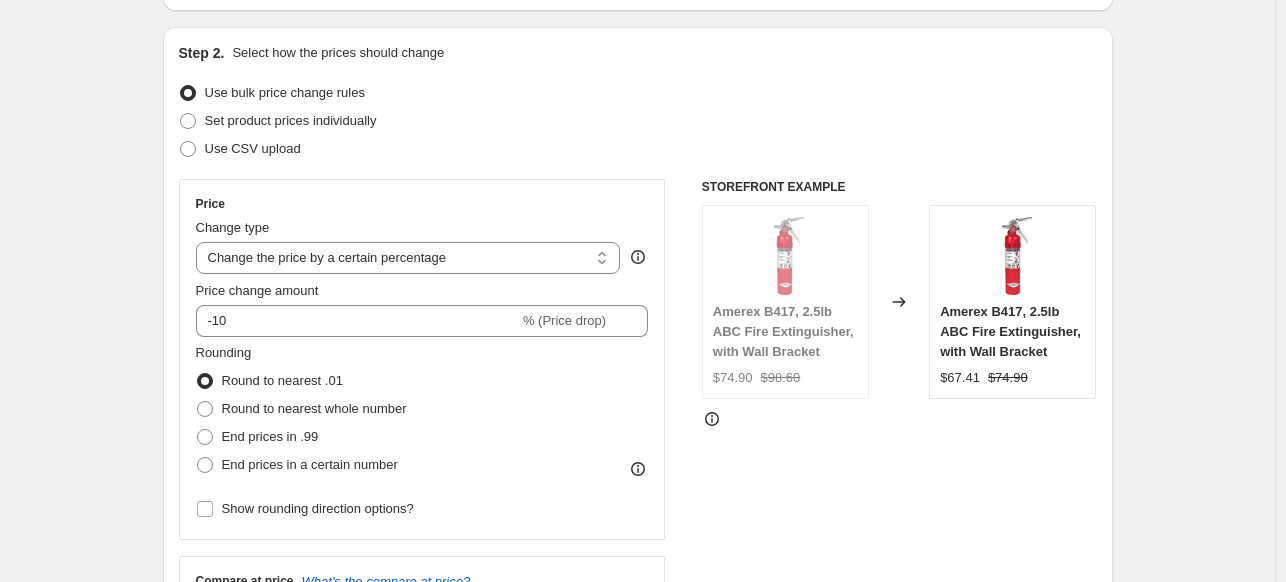 scroll, scrollTop: 200, scrollLeft: 0, axis: vertical 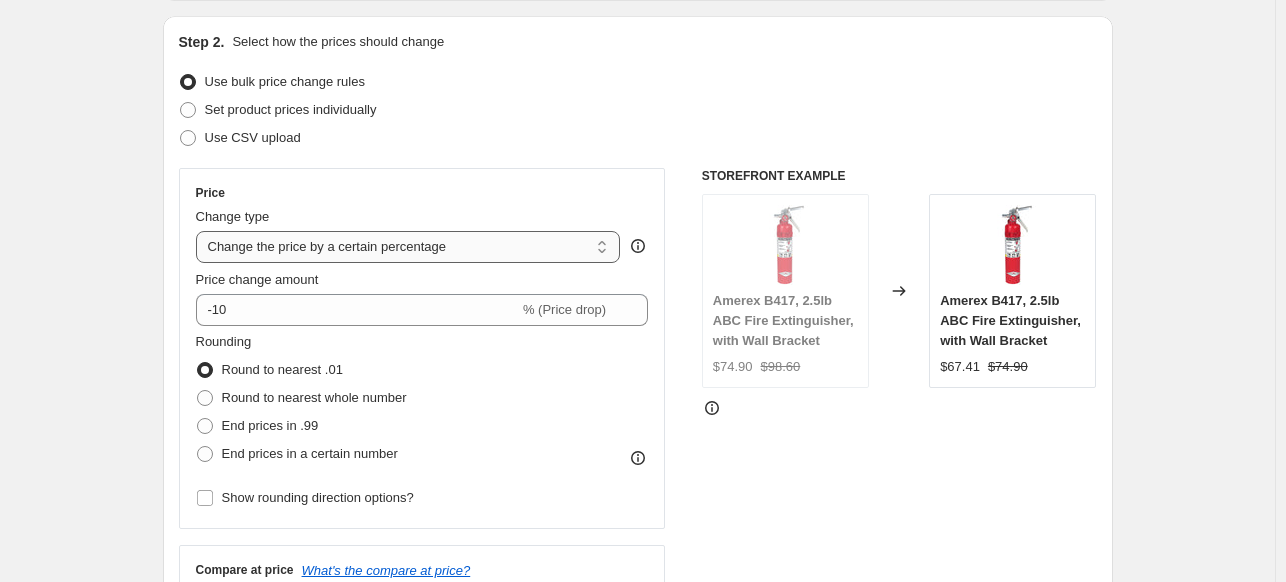 type on "2025.07.26 - 2" 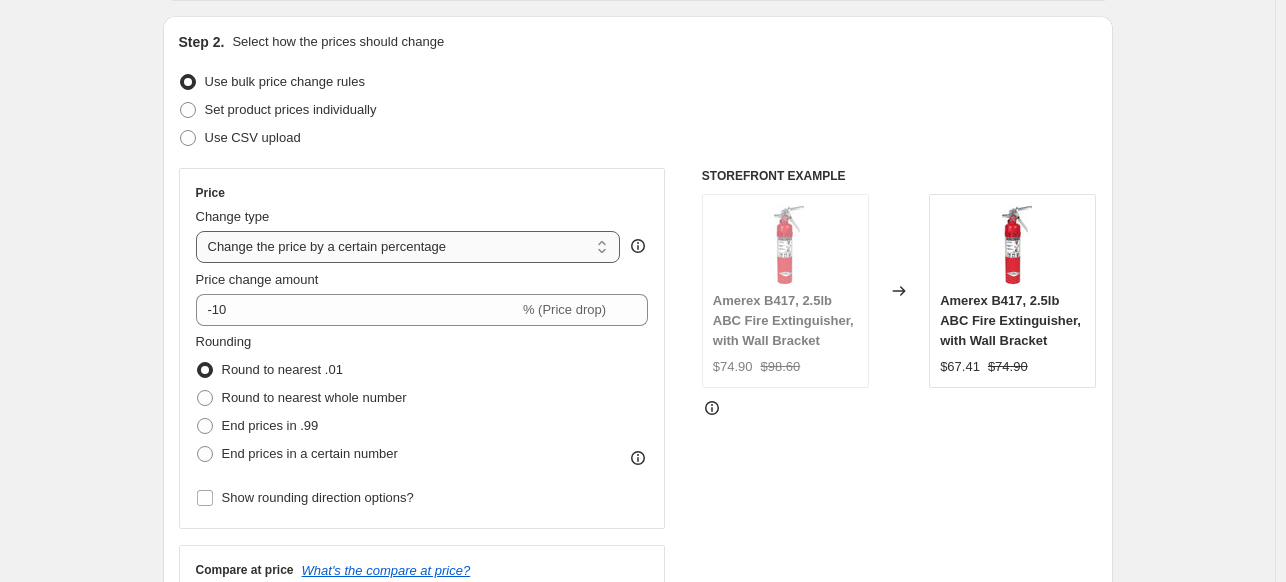 click on "Change the price to a certain amount Change the price by a certain amount Change the price by a certain percentage Change the price to the current compare at price (price before sale) Change the price by a certain amount relative to the compare at price Change the price by a certain percentage relative to the compare at price Don't change the price Change the price by a certain percentage relative to the cost per item Change price to certain cost margin" at bounding box center [408, 247] 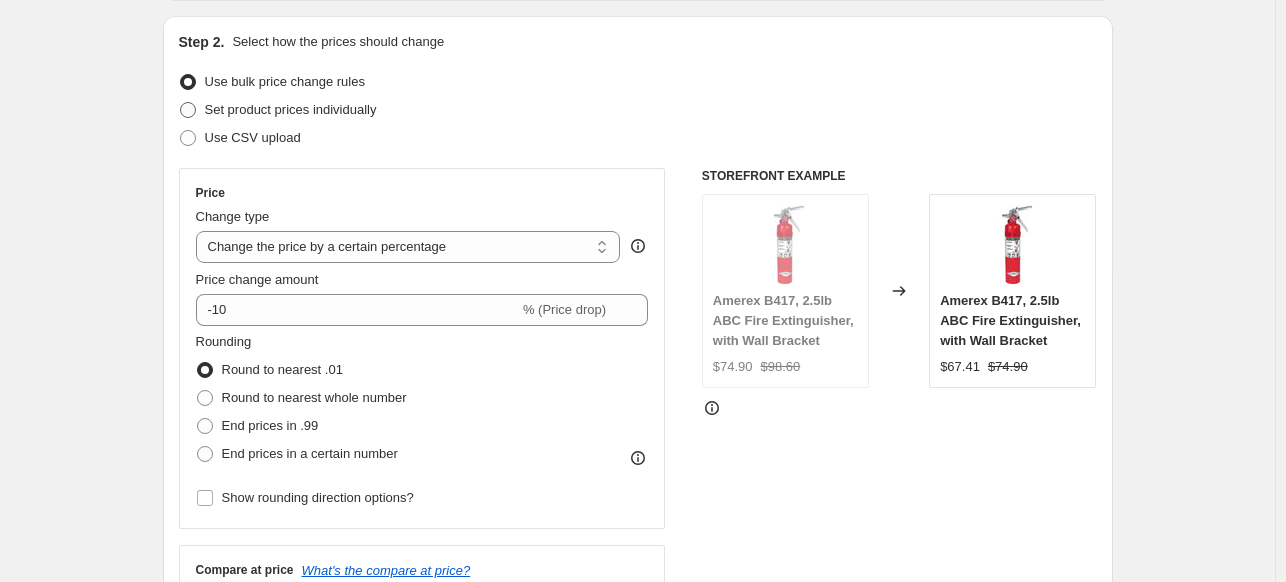 click on "Set product prices individually" at bounding box center [291, 109] 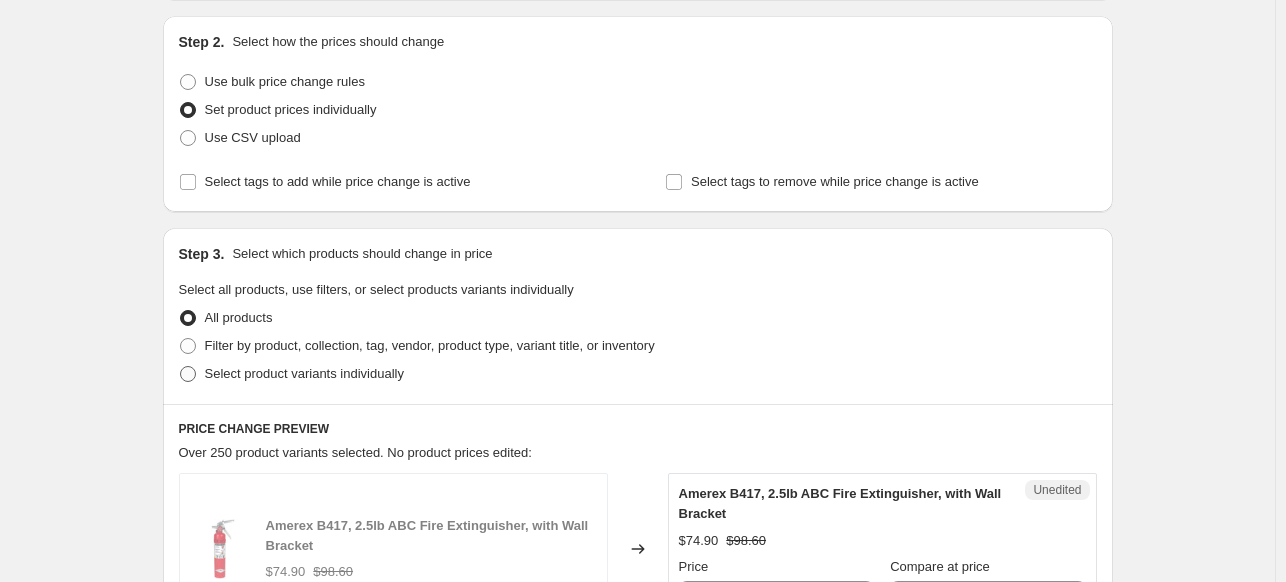 click on "Select product variants individually" at bounding box center [304, 373] 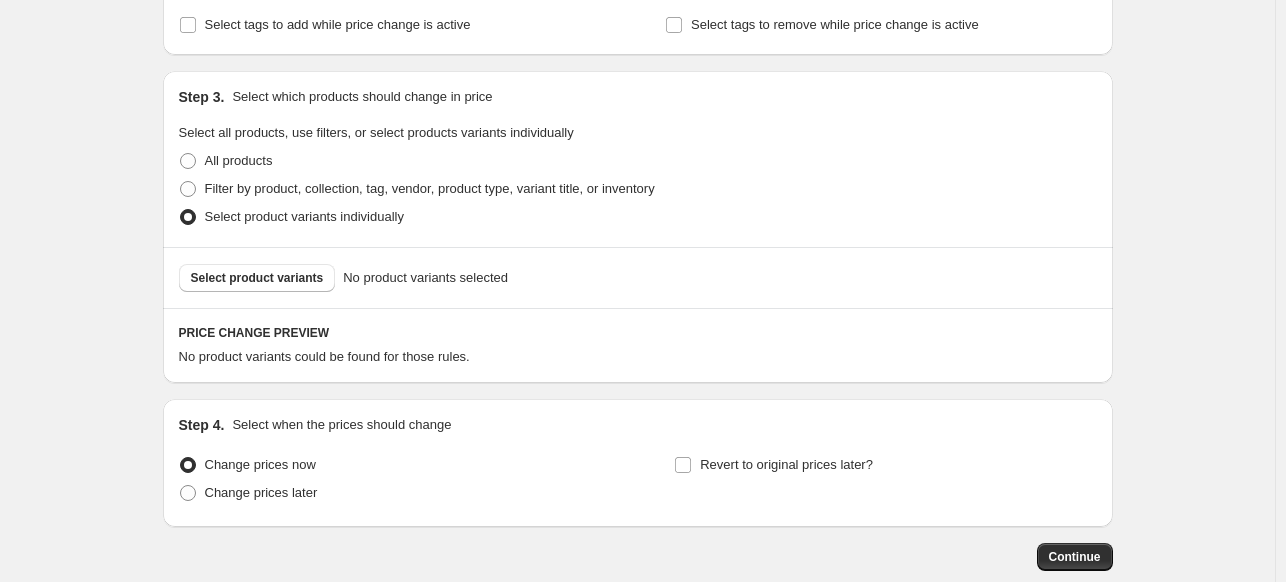 scroll, scrollTop: 400, scrollLeft: 0, axis: vertical 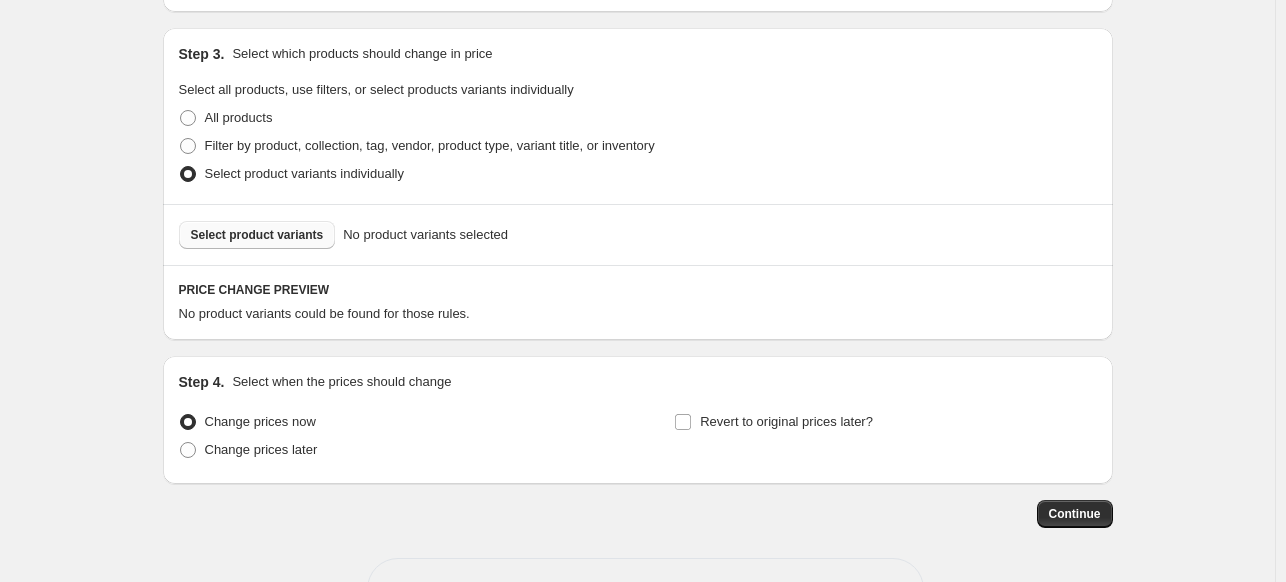 click on "Select product variants" at bounding box center [257, 235] 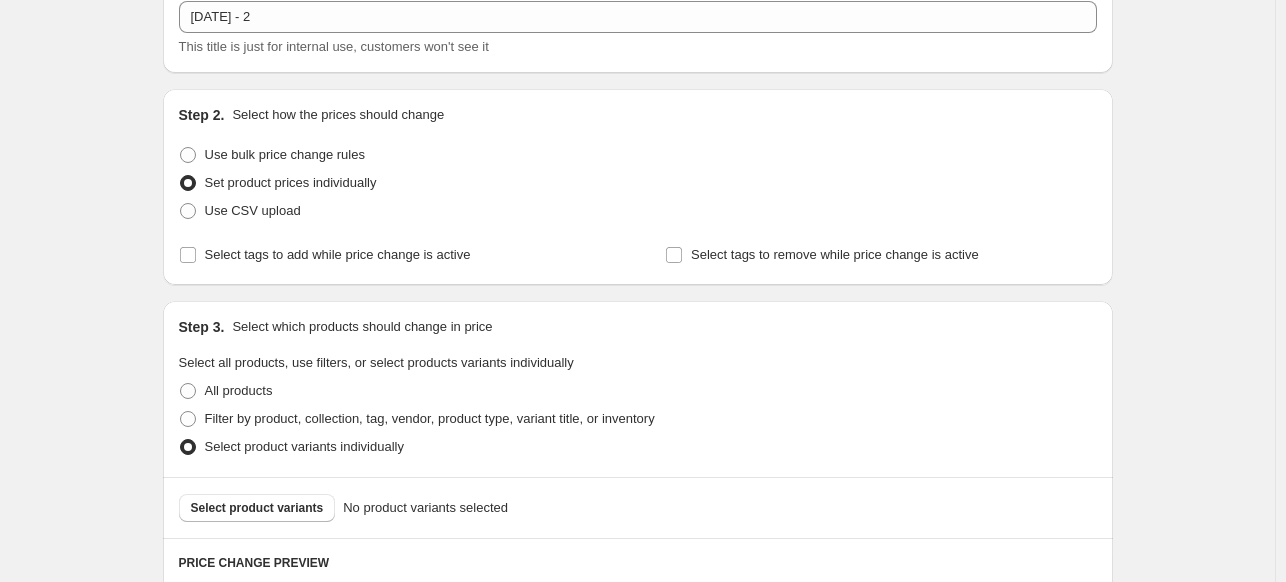 scroll, scrollTop: 400, scrollLeft: 0, axis: vertical 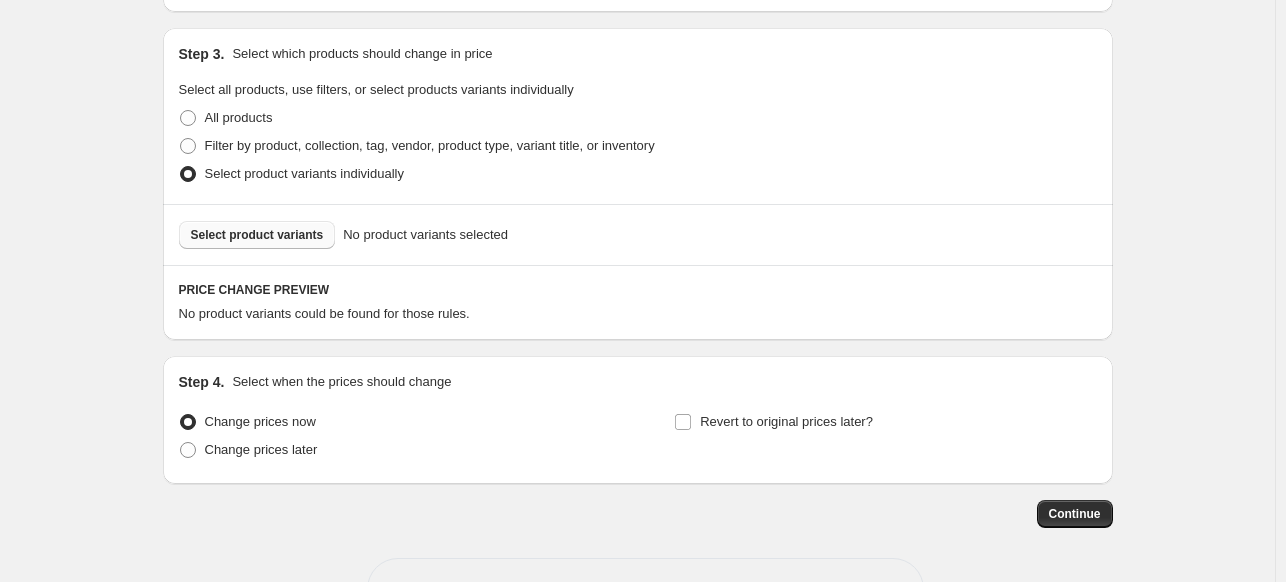 click on "Select product variants" at bounding box center (257, 235) 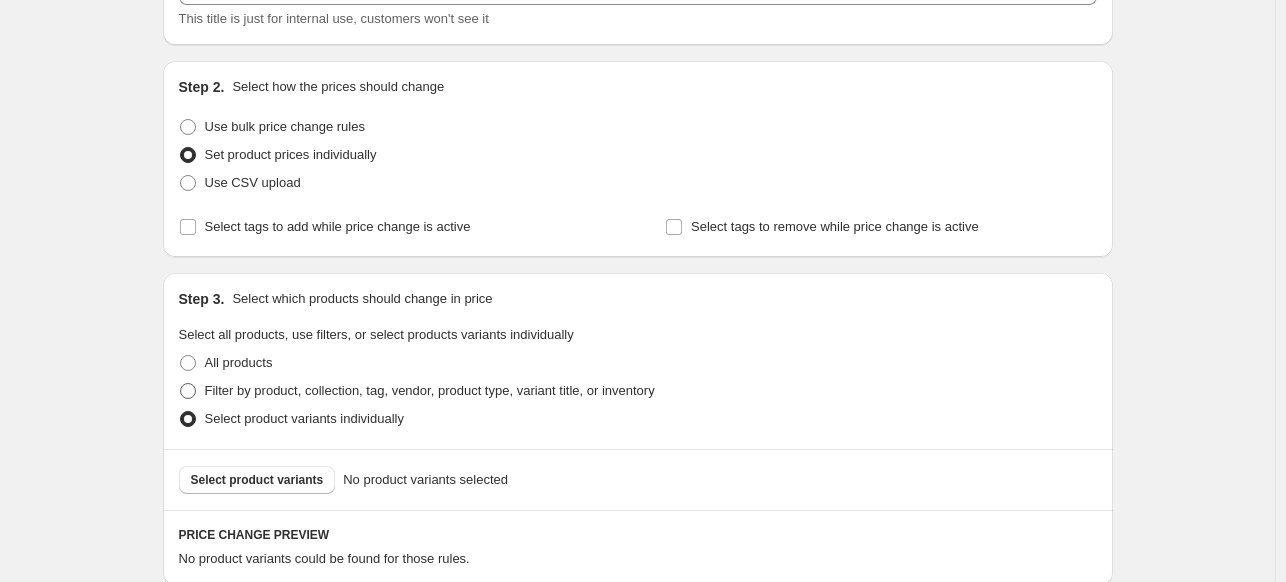 scroll, scrollTop: 0, scrollLeft: 0, axis: both 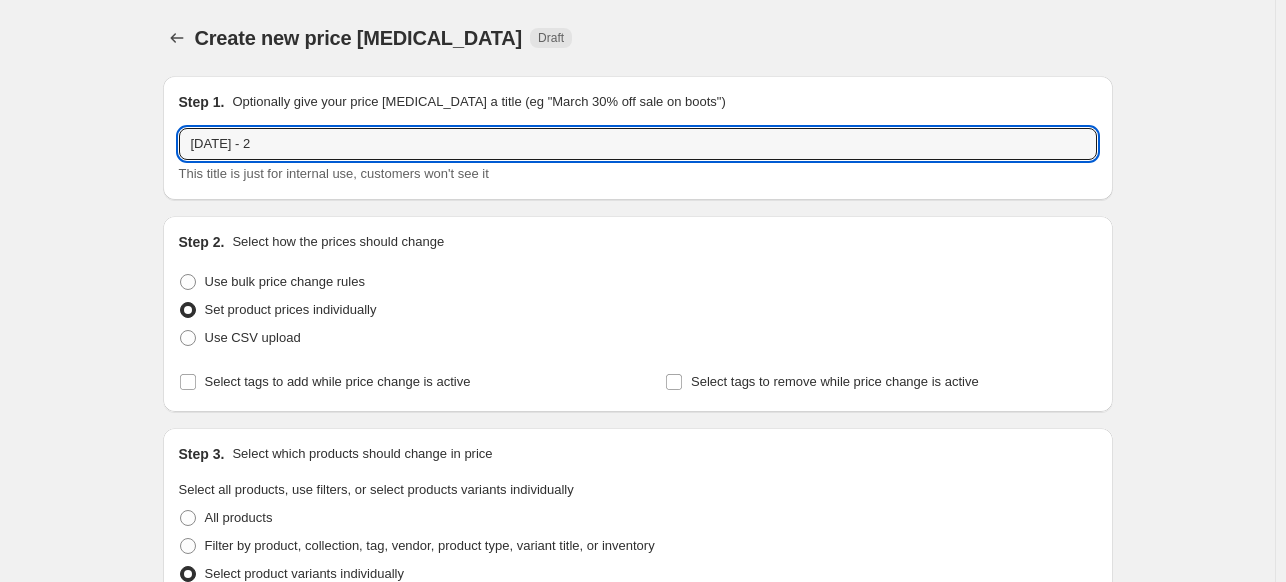 drag, startPoint x: 289, startPoint y: 139, endPoint x: 140, endPoint y: 136, distance: 149.0302 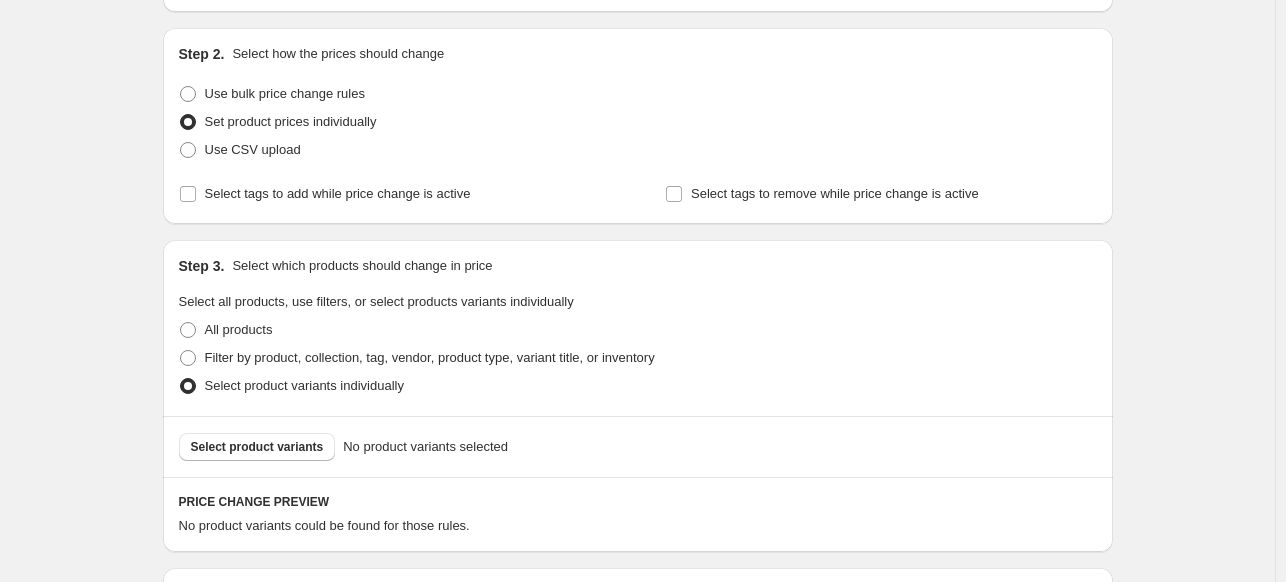 scroll, scrollTop: 200, scrollLeft: 0, axis: vertical 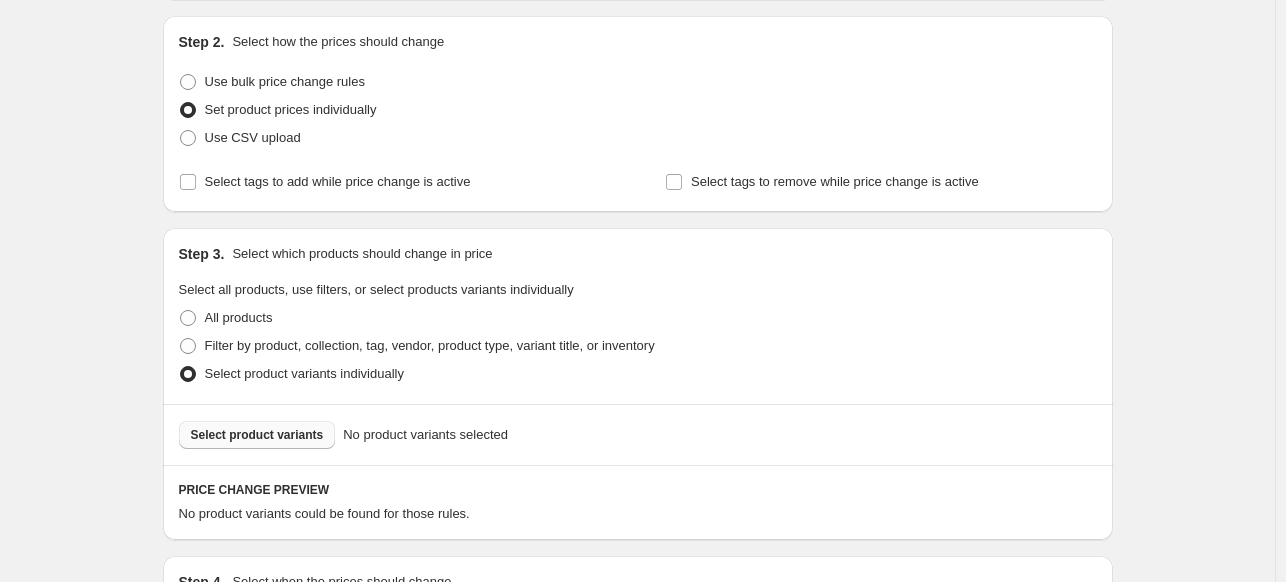 type on "2025.07.51c" 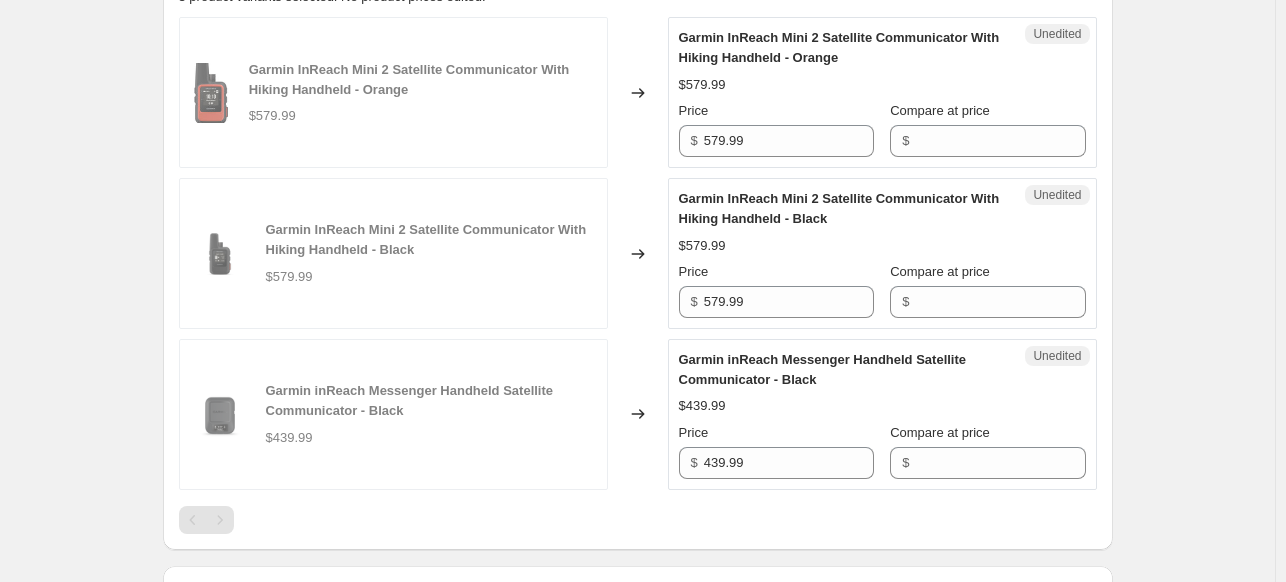 scroll, scrollTop: 600, scrollLeft: 0, axis: vertical 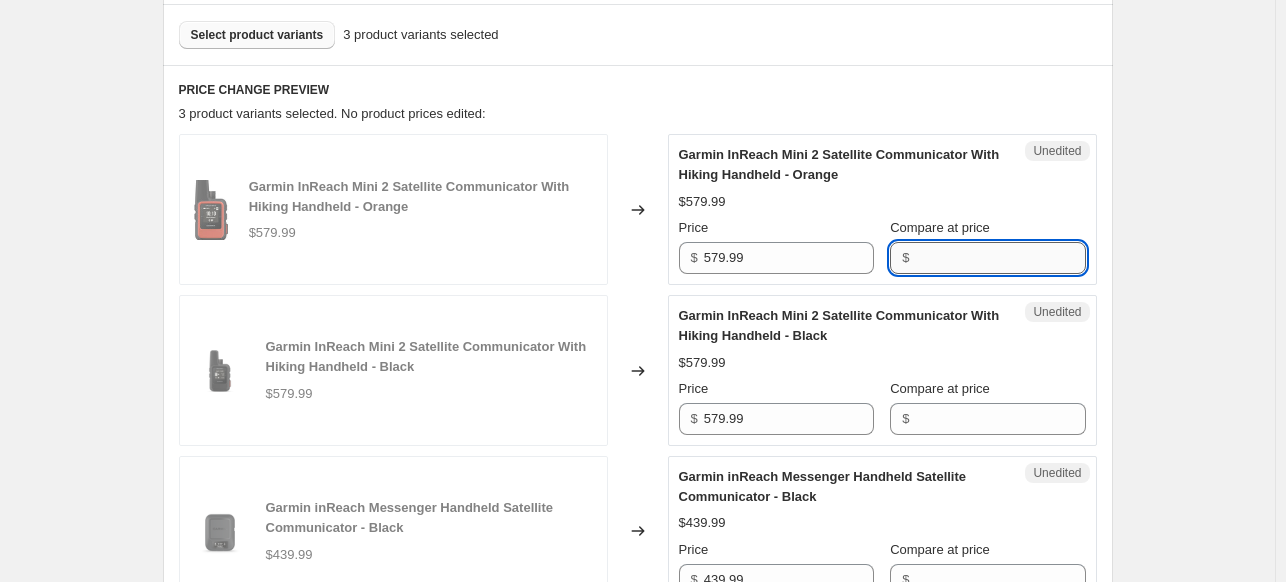 click on "Compare at price" at bounding box center (1000, 258) 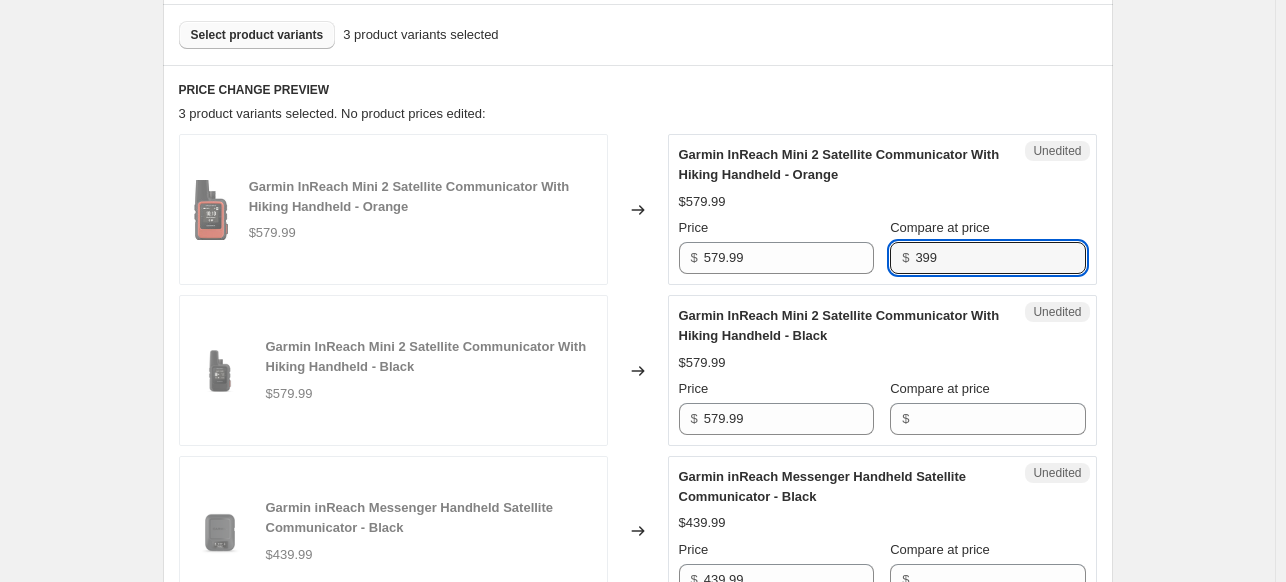 drag, startPoint x: 968, startPoint y: 255, endPoint x: 846, endPoint y: 225, distance: 125.63439 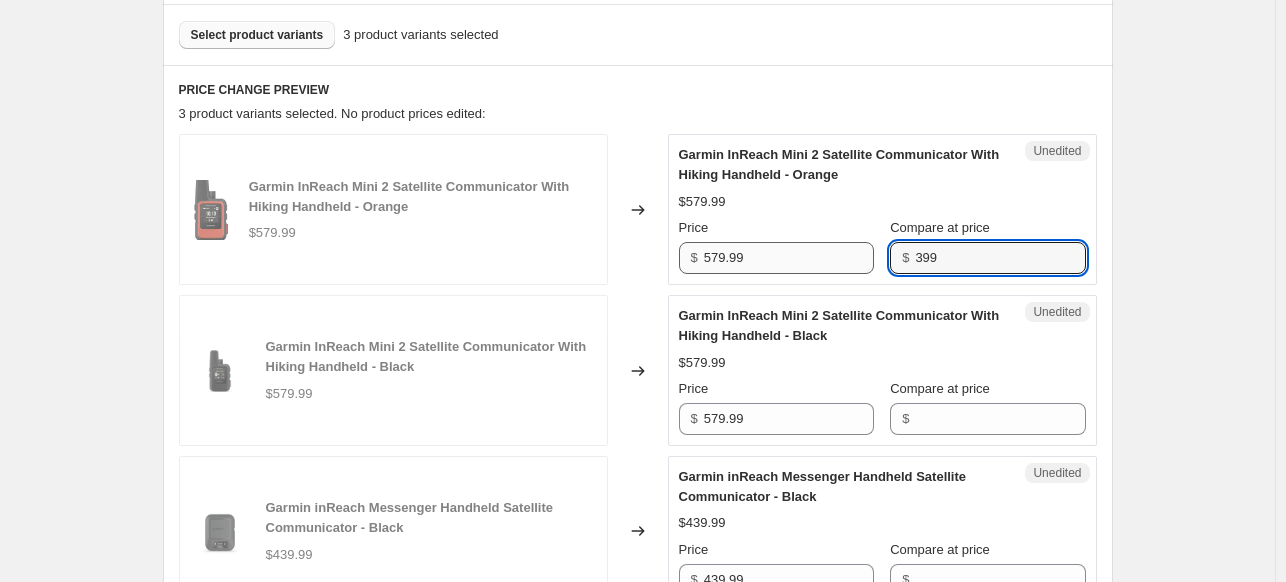 type on "399" 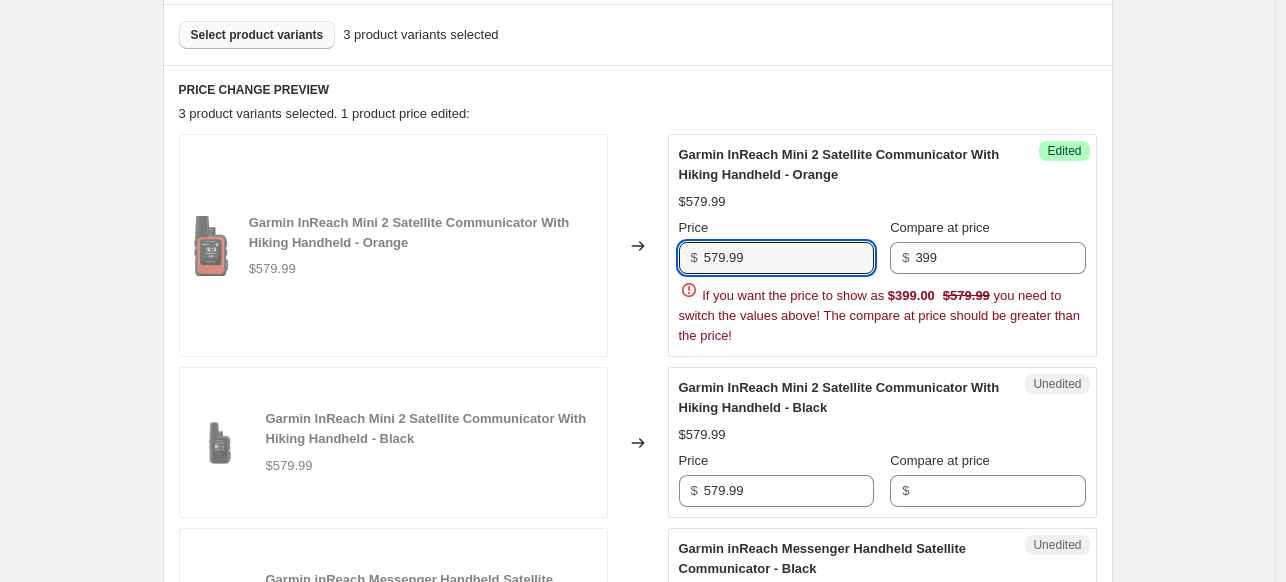 drag, startPoint x: 797, startPoint y: 256, endPoint x: 626, endPoint y: 239, distance: 171.84296 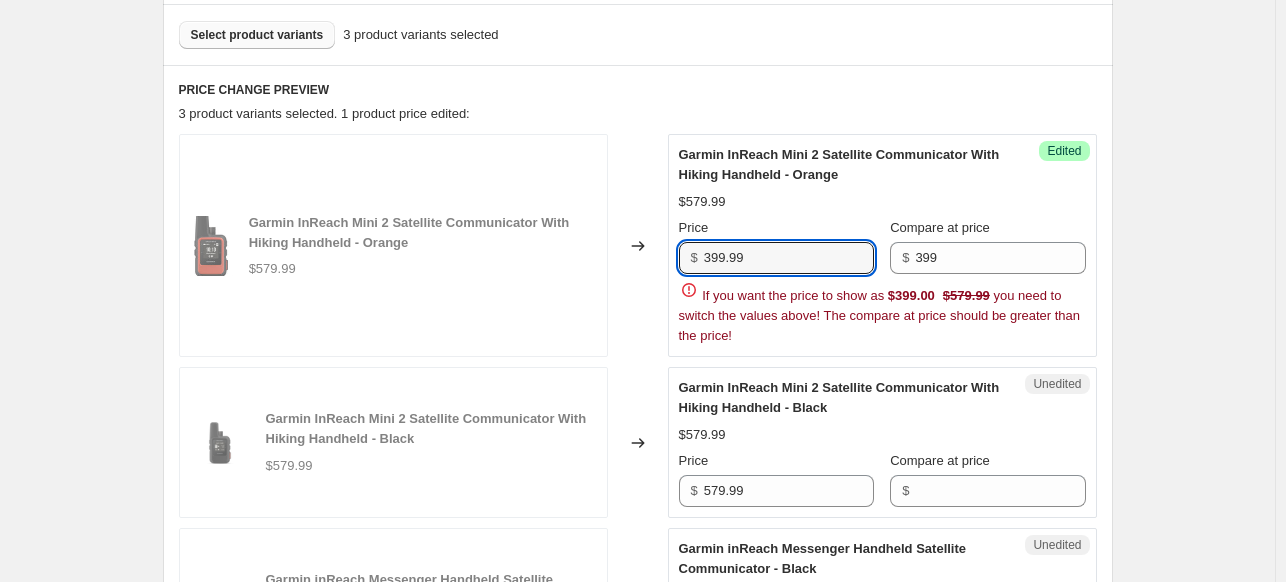 type on "399.99" 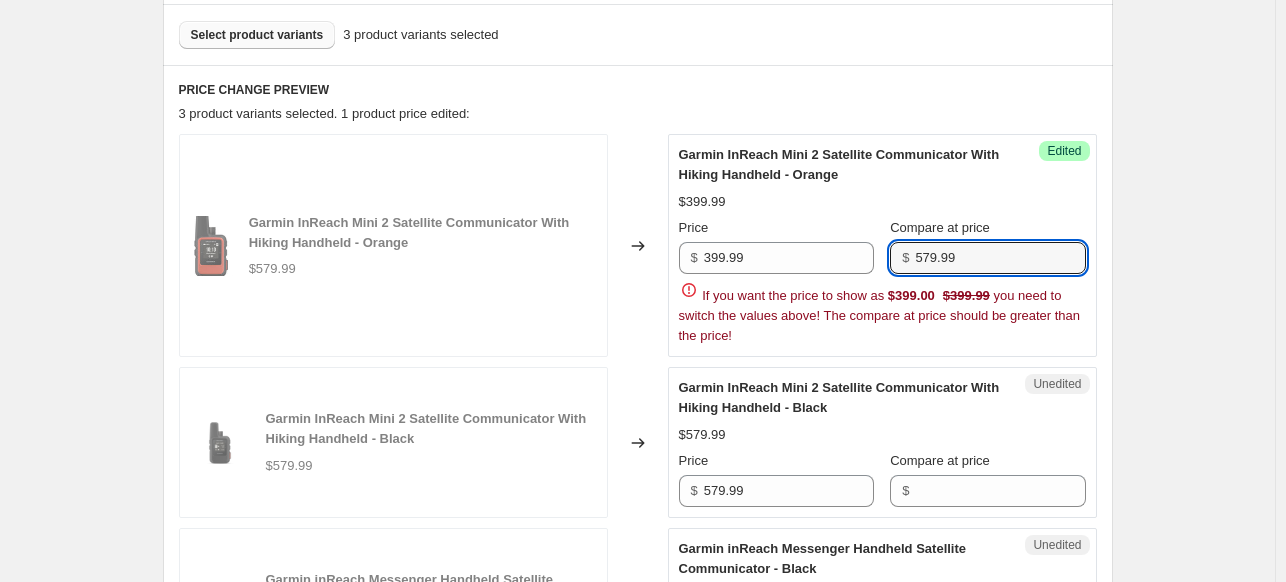 type on "579.99" 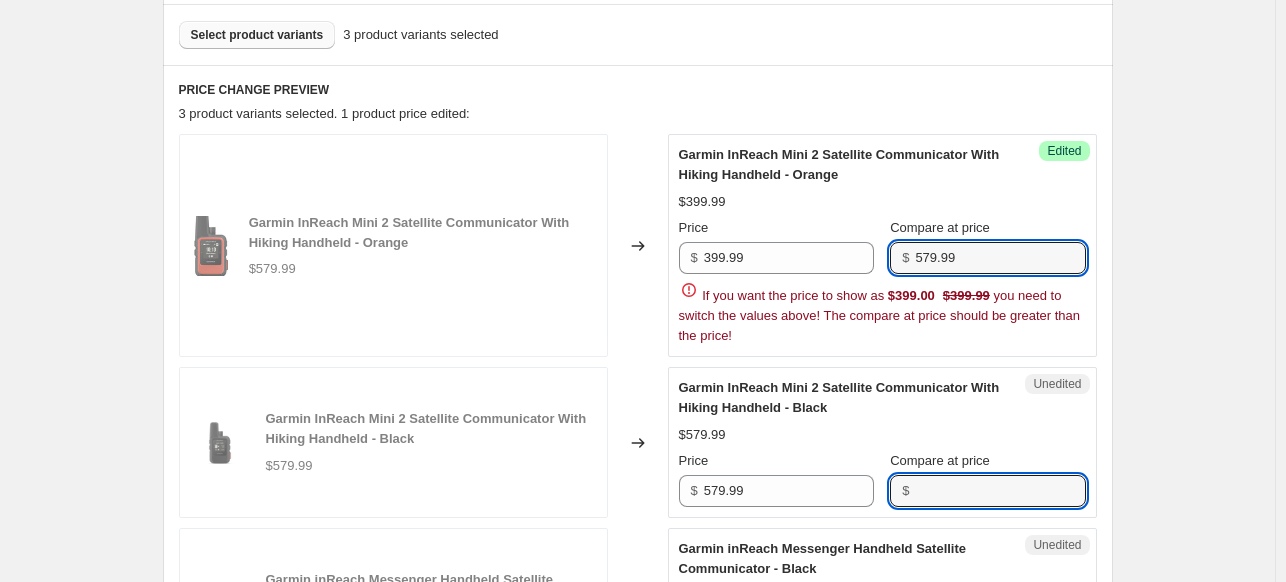 click on "Garmin InReach Mini 2 Satellite Communicator With Hiking Handheld - Orange $579.99 Changed to Success Edited Garmin InReach Mini 2 Satellite Communicator With Hiking Handheld - Orange $399.99 $579.99 Price $ 399.99 Compare at price $ 579.99 Garmin InReach Mini 2 Satellite Communicator With Hiking Handheld - Black $579.99 Changed to Unedited Garmin InReach Mini 2 Satellite Communicator With Hiking Handheld - Black $579.99 Price $ 579.99 Compare at price $ Garmin inReach Messenger Handheld Satellite Communicator - Black $439.99 Changed to Unedited Garmin inReach Messenger Handheld Satellite Communicator - Black $439.99 Price $ 439.99 Compare at price $" at bounding box center (638, 406) 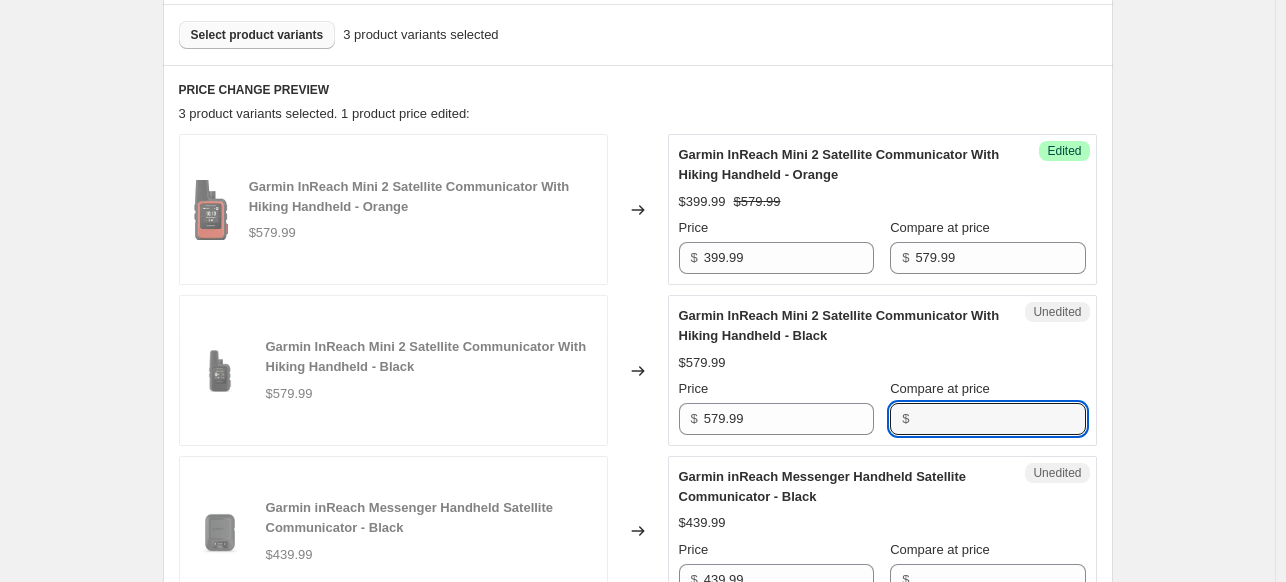 scroll, scrollTop: 700, scrollLeft: 0, axis: vertical 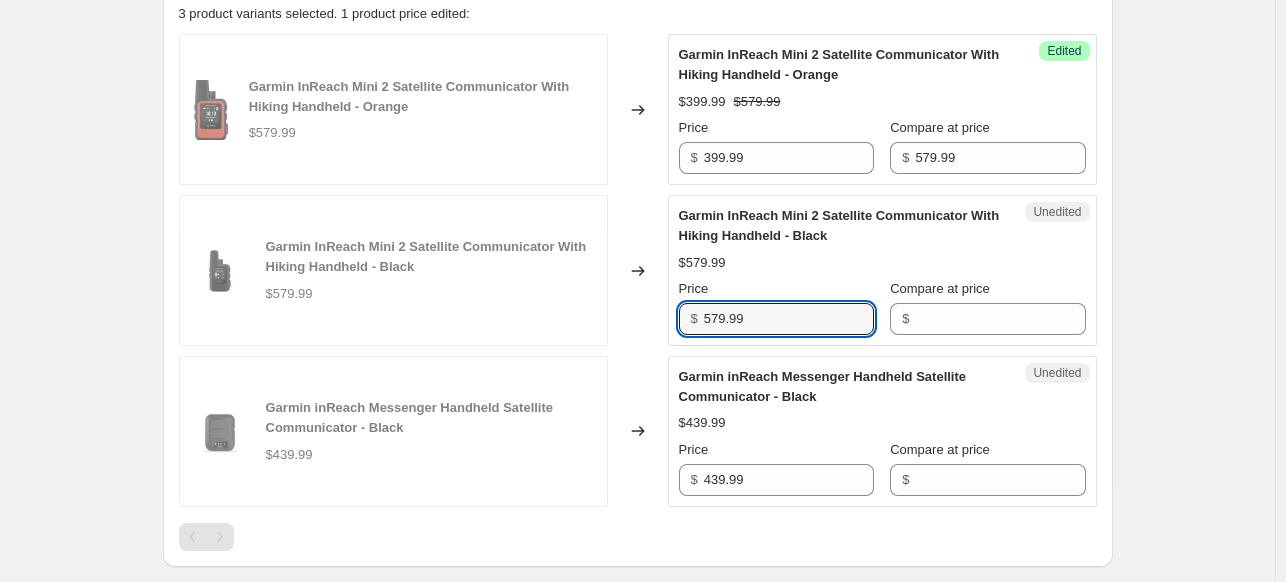 drag, startPoint x: 783, startPoint y: 321, endPoint x: 665, endPoint y: 301, distance: 119.682915 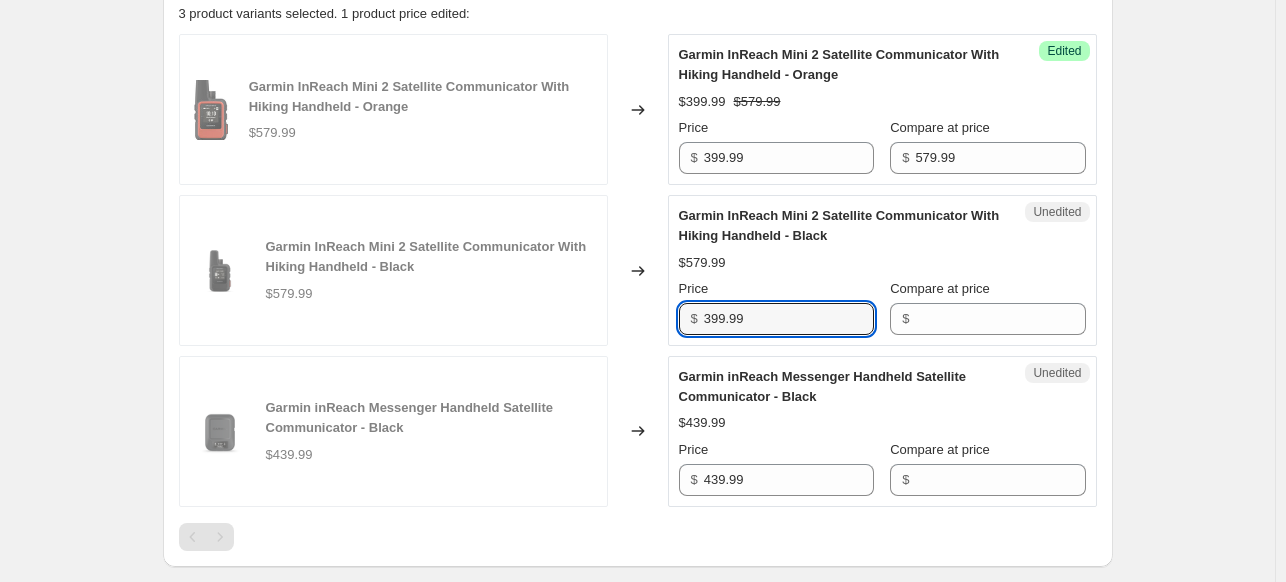type on "399.99" 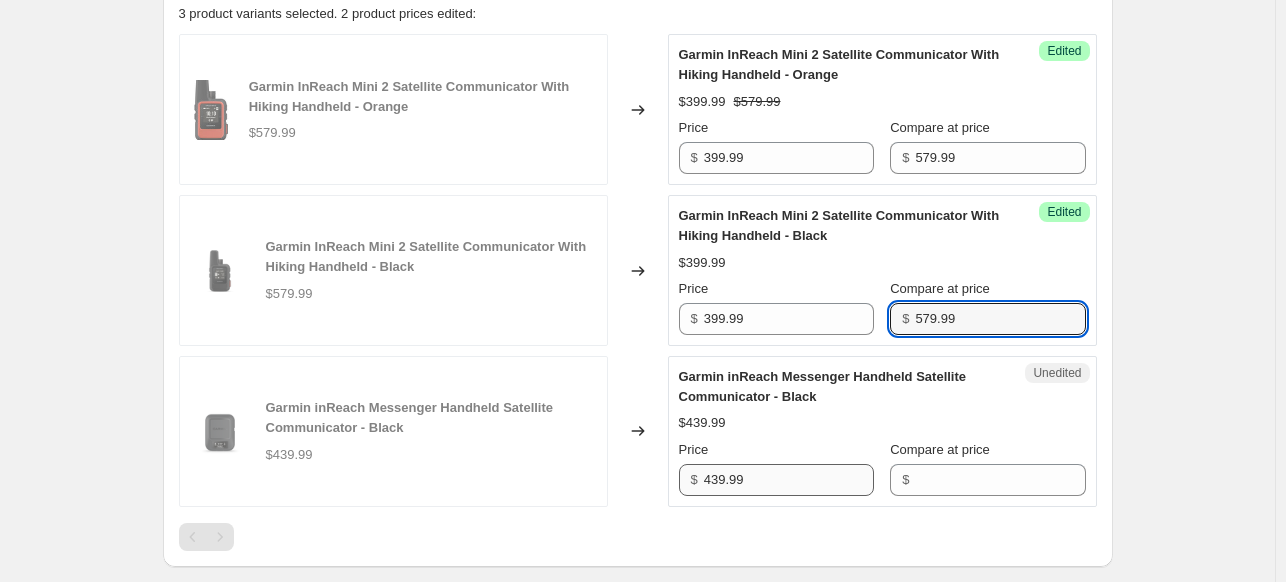 type on "579.99" 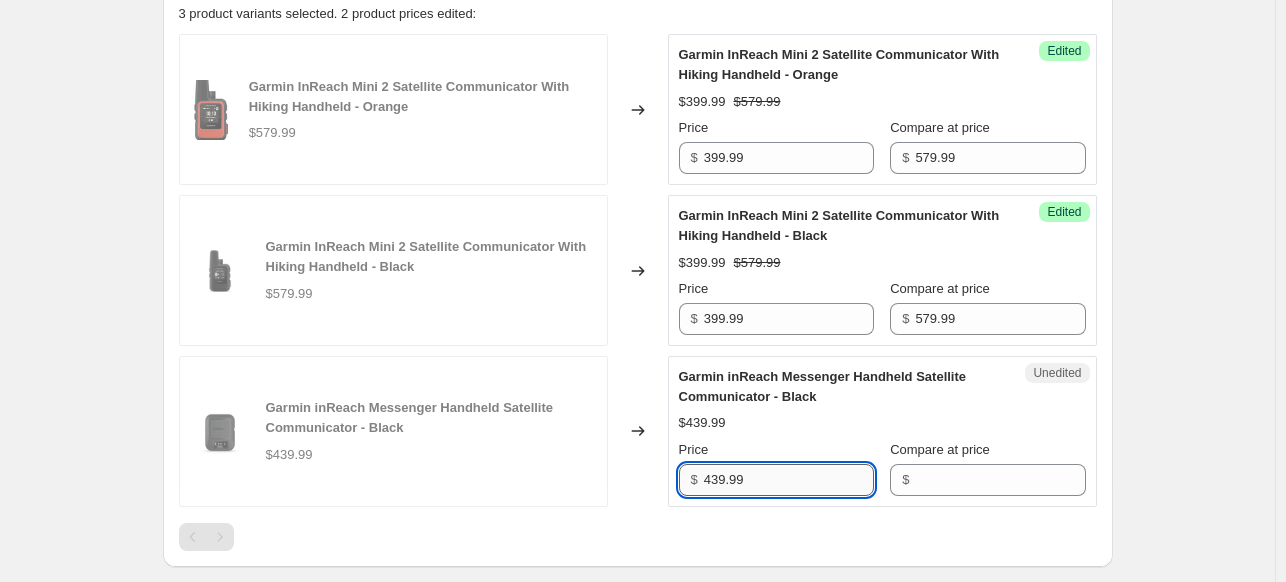 click on "439.99" at bounding box center [789, 480] 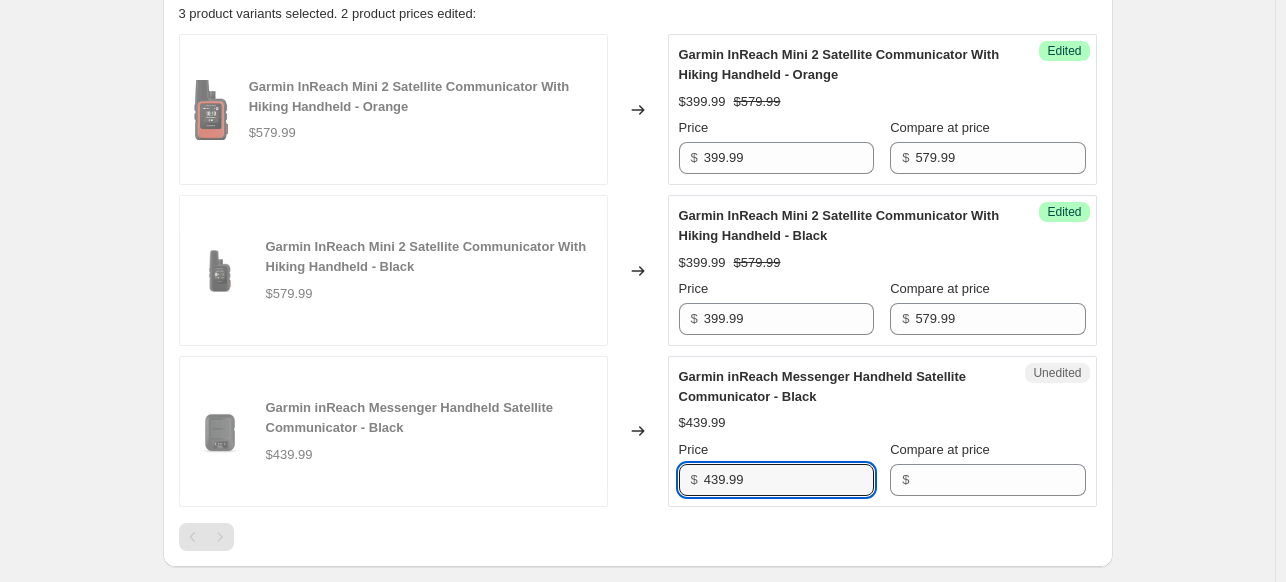 drag, startPoint x: 709, startPoint y: 480, endPoint x: 571, endPoint y: 460, distance: 139.44174 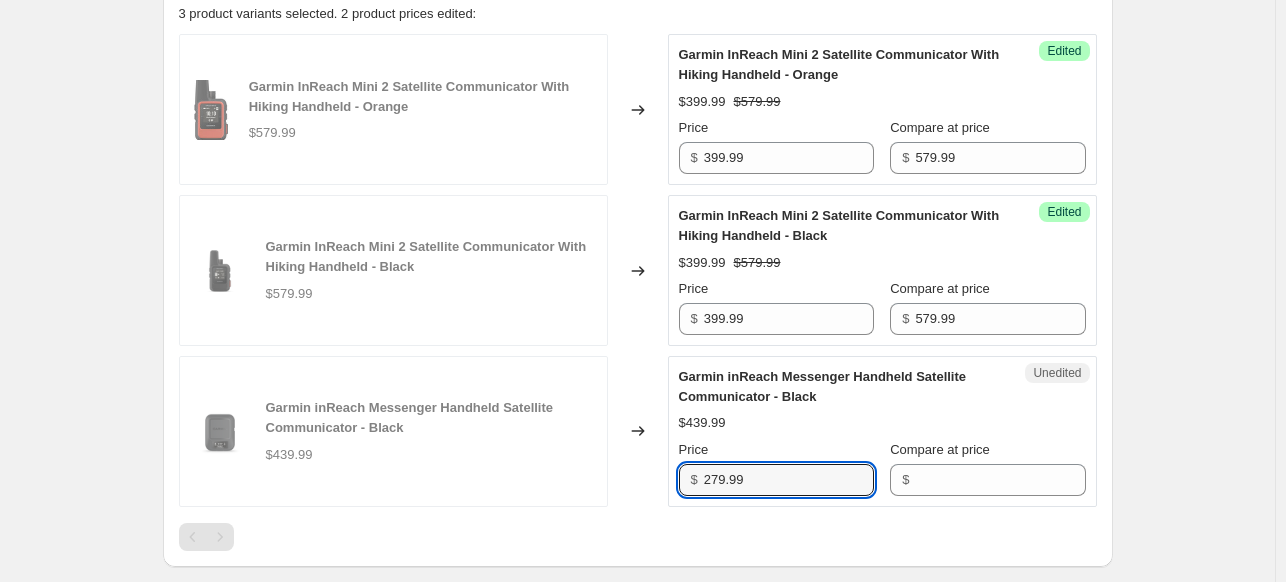 type on "279.99" 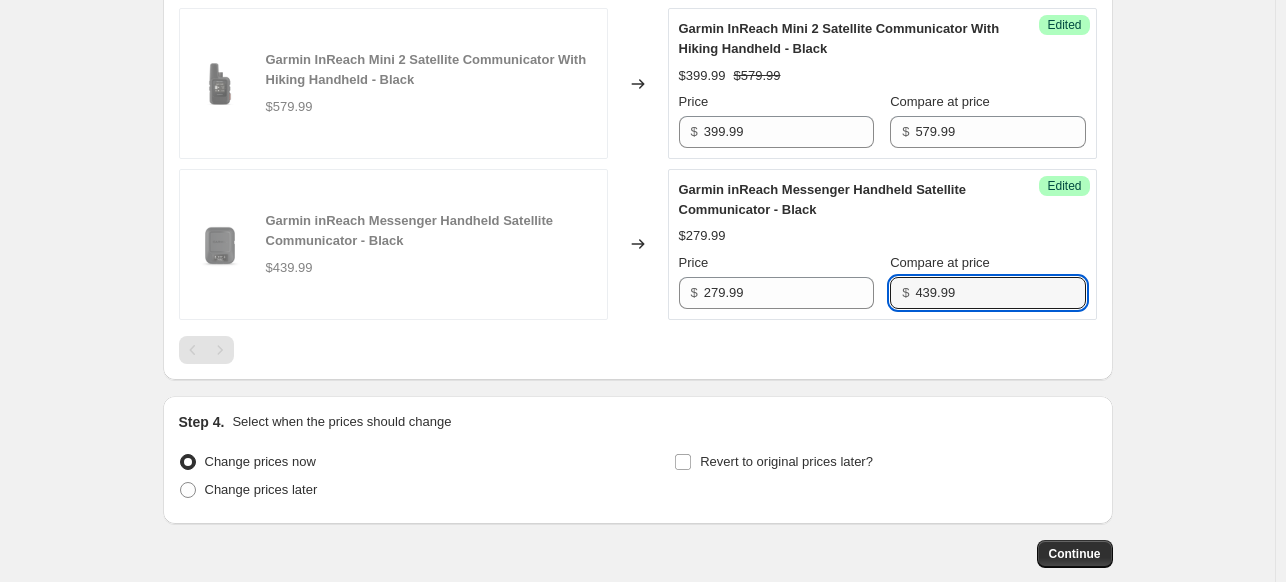 scroll, scrollTop: 900, scrollLeft: 0, axis: vertical 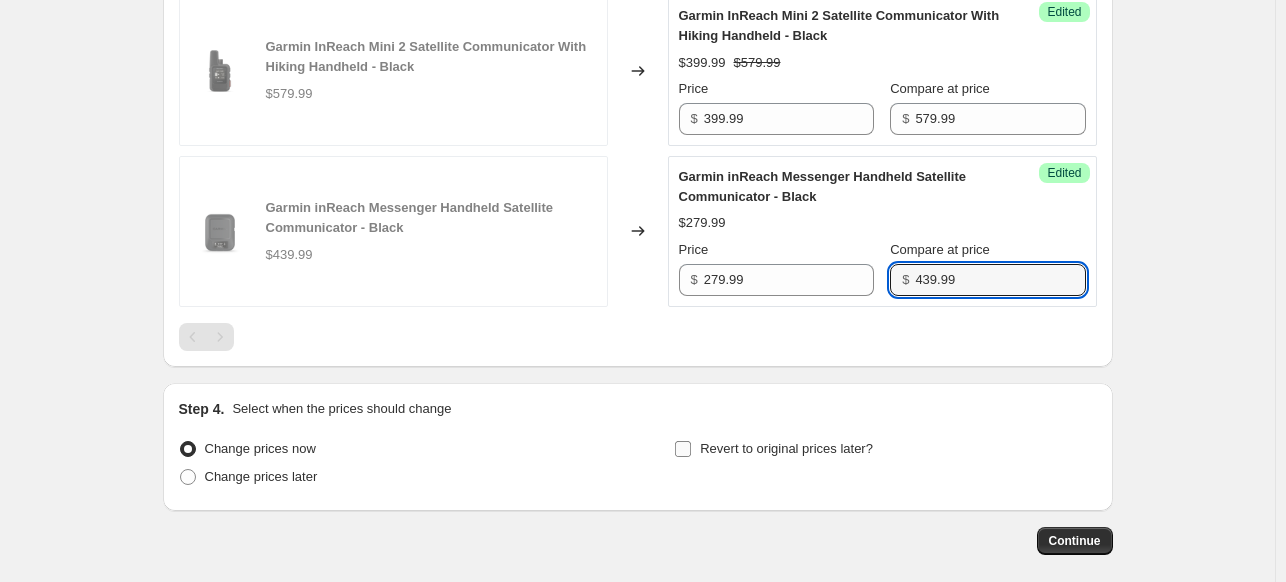 type on "439.99" 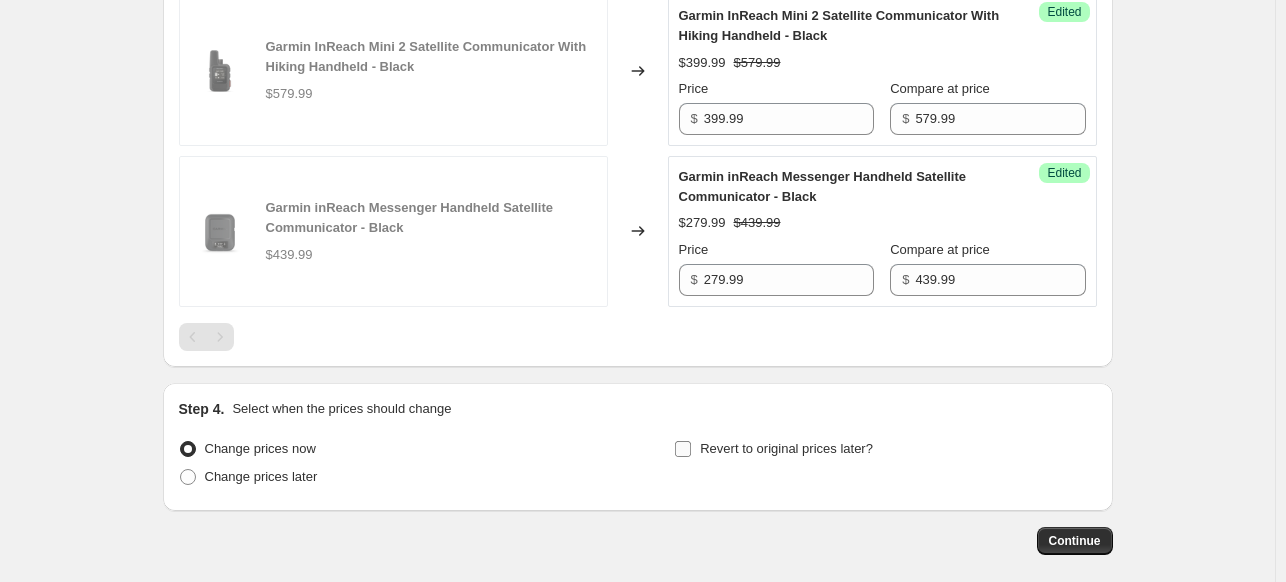 click on "Revert to original prices later?" at bounding box center (683, 449) 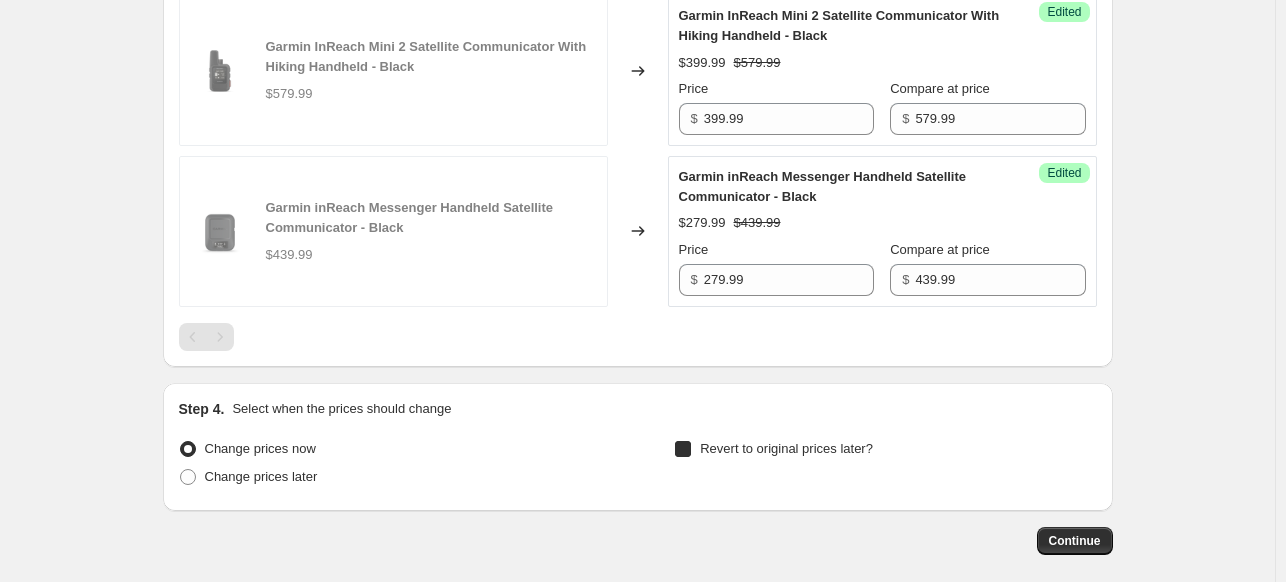 checkbox on "true" 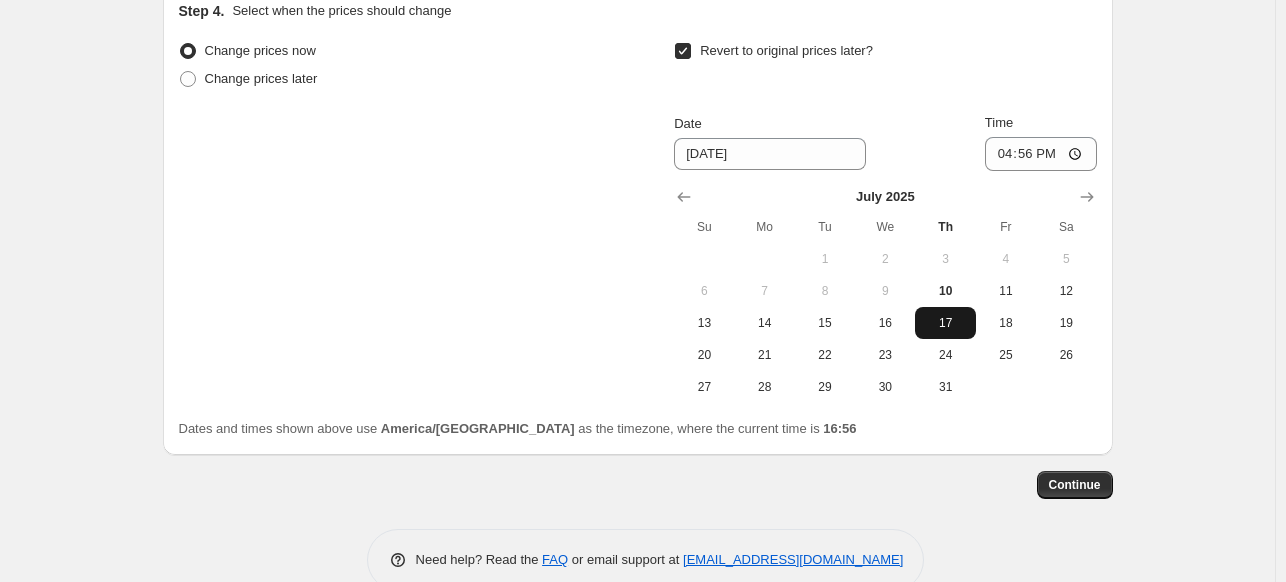 scroll, scrollTop: 1300, scrollLeft: 0, axis: vertical 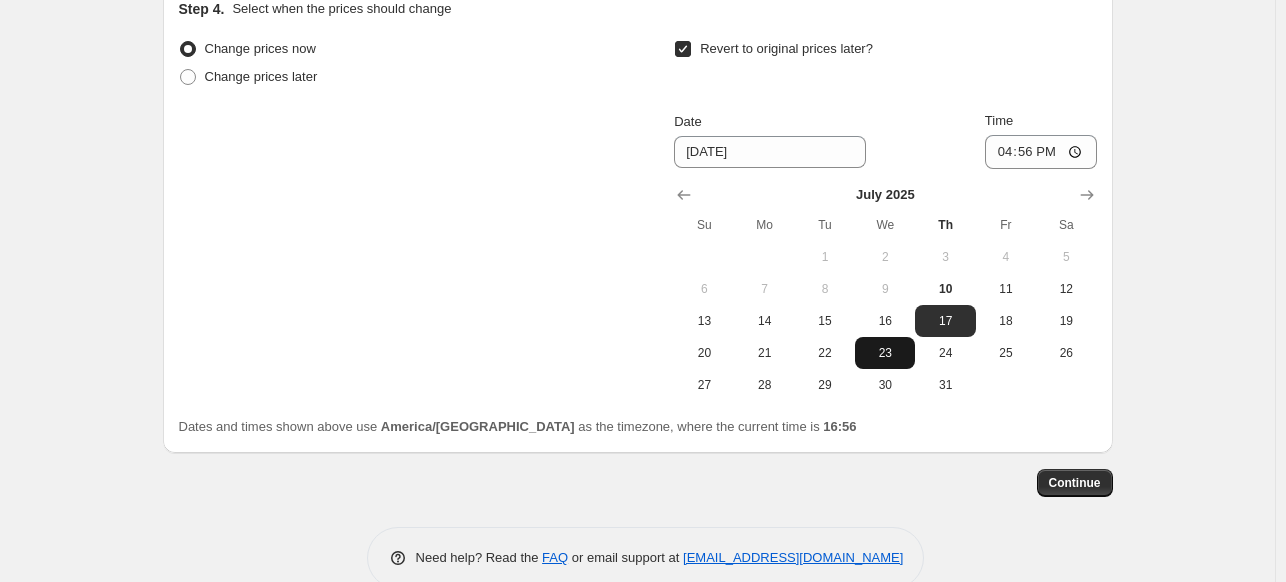 click on "23" at bounding box center (885, 353) 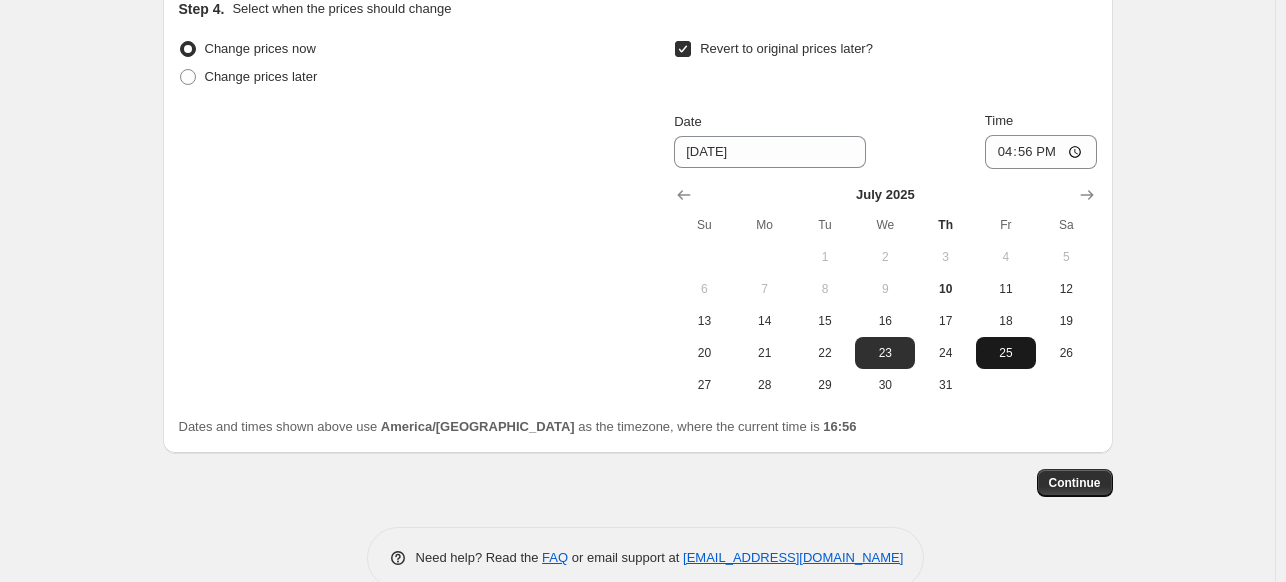 click on "25" at bounding box center (1006, 353) 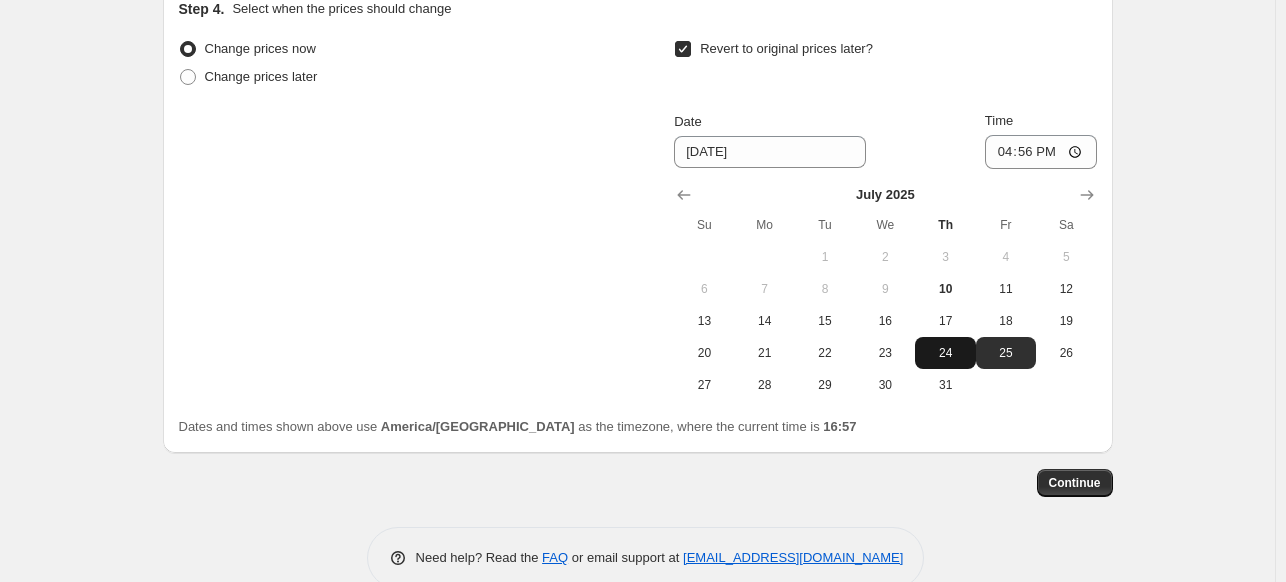 click on "24" at bounding box center [945, 353] 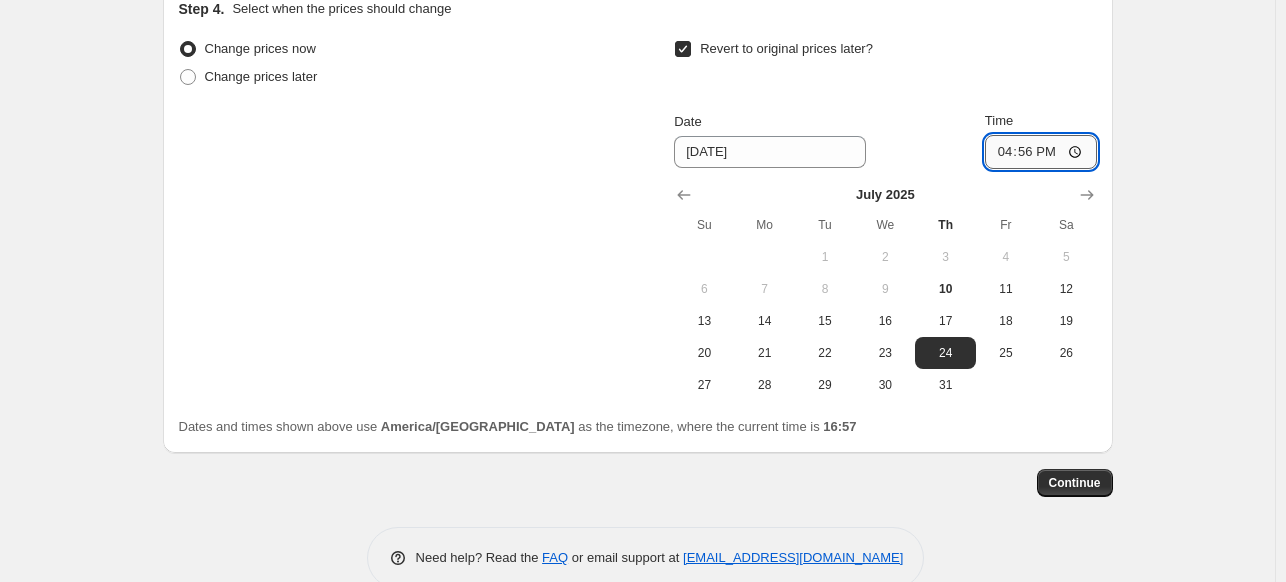 click on "16:56" at bounding box center (1041, 152) 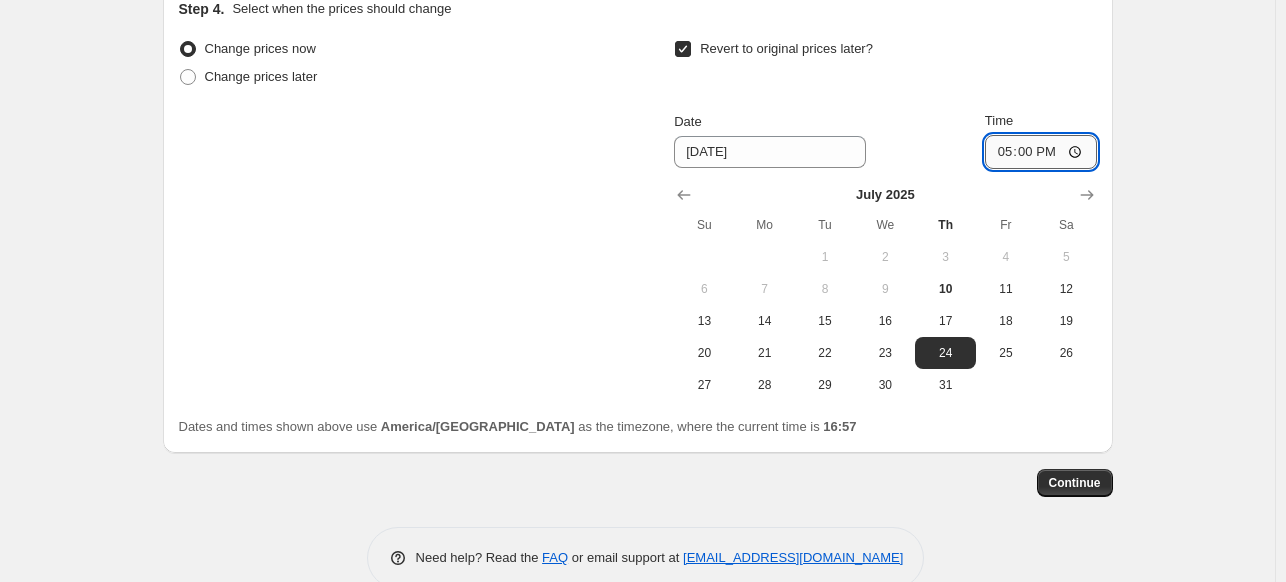 click on "17:00" at bounding box center [1041, 152] 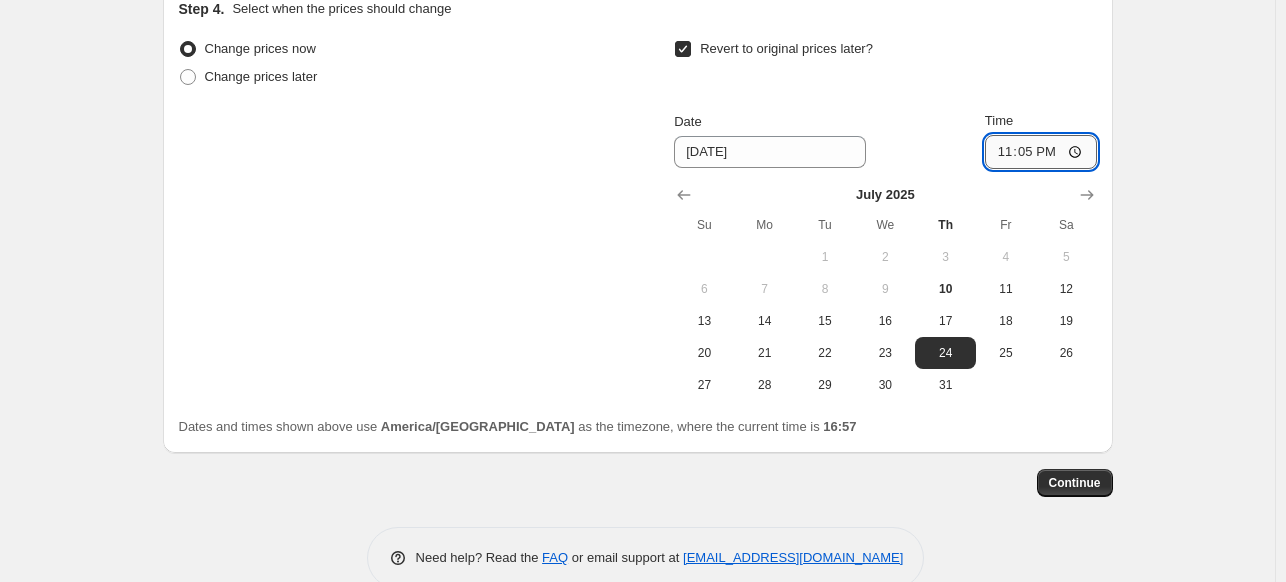 type on "23:59" 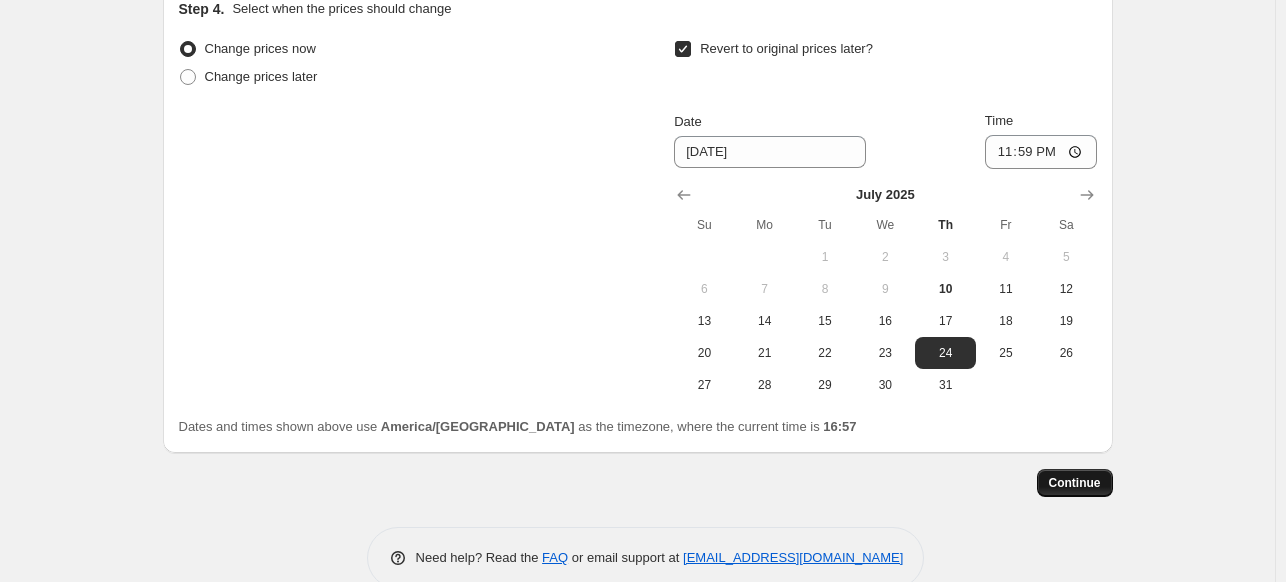 click on "Continue" at bounding box center (1075, 483) 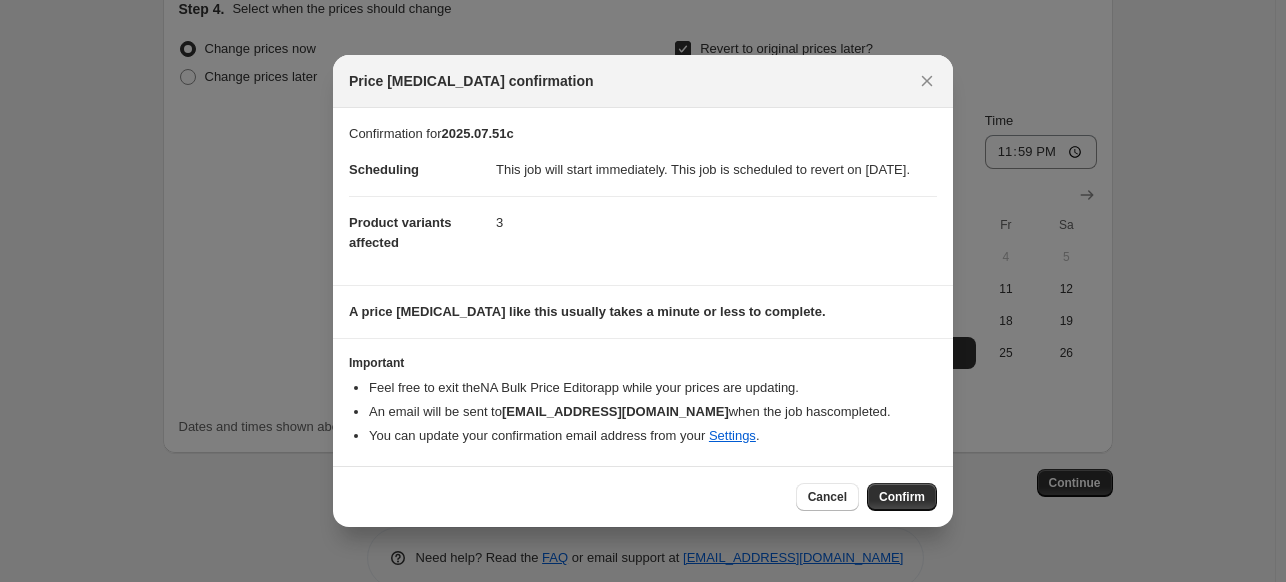 click on "Confirm" at bounding box center [902, 497] 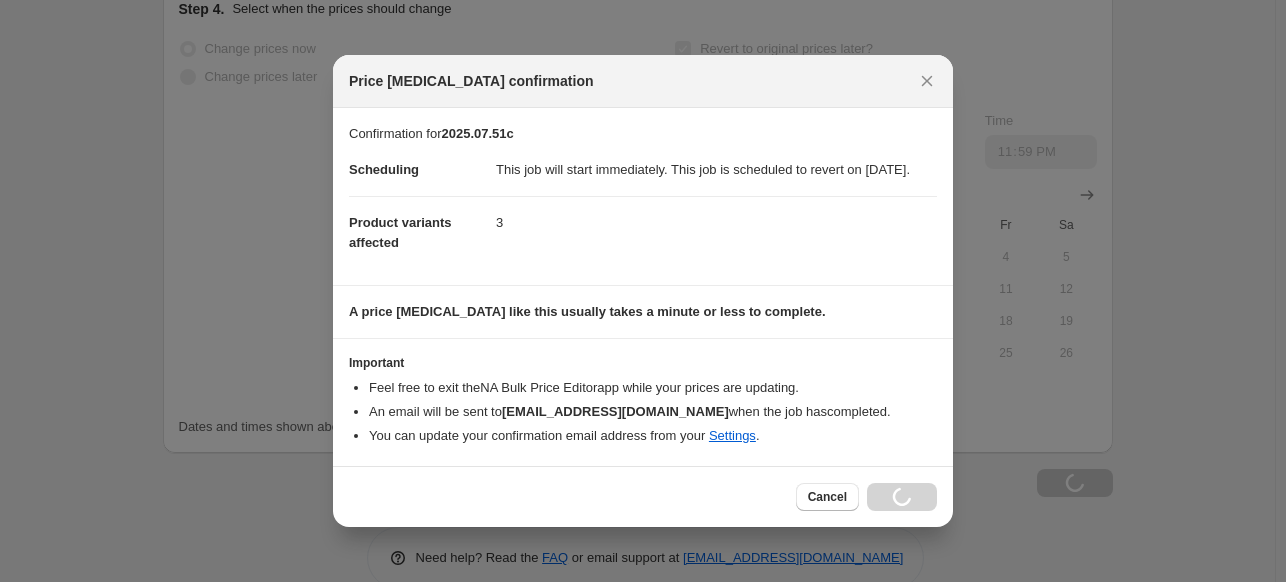scroll, scrollTop: 1368, scrollLeft: 0, axis: vertical 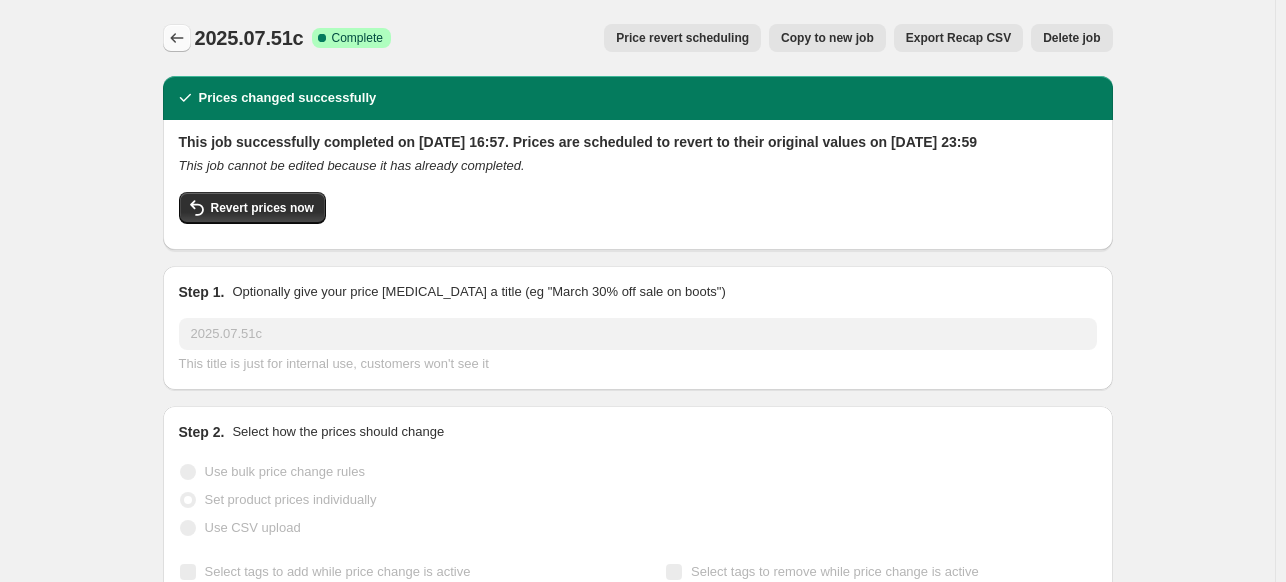 click 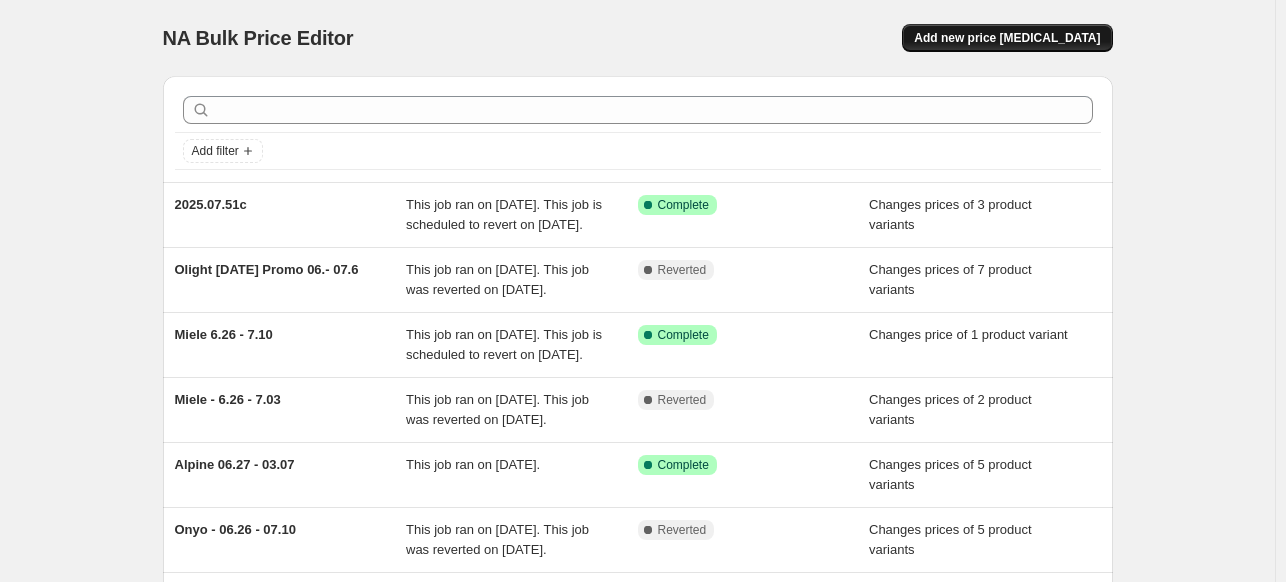 click on "Add new price change job" at bounding box center [1007, 38] 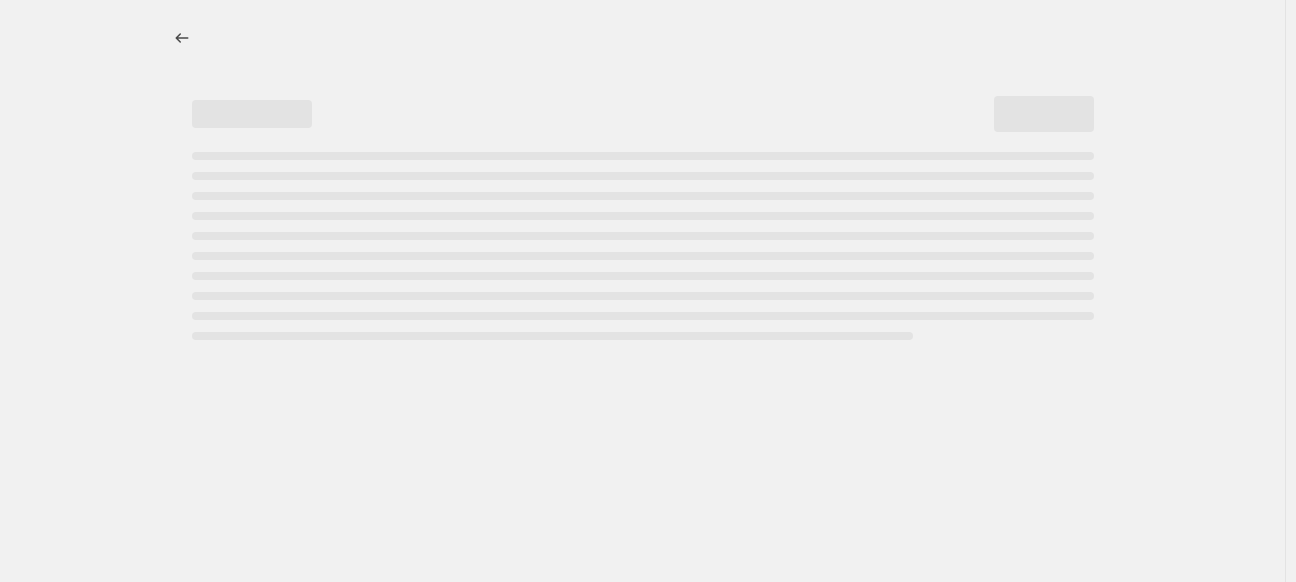 select on "percentage" 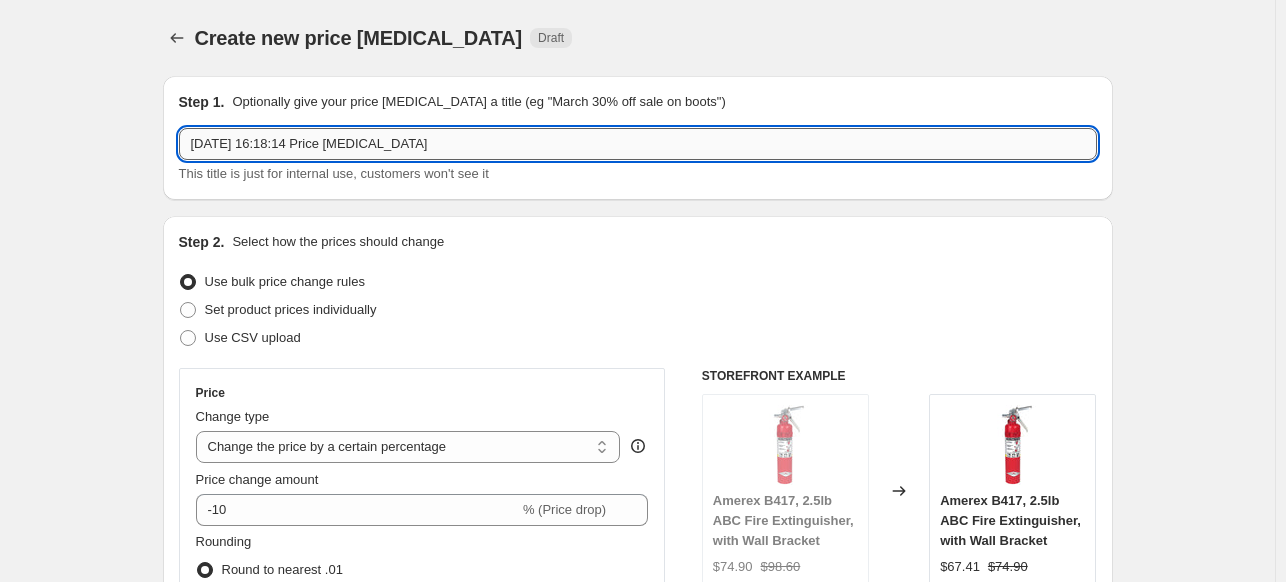 click on "10 Jul 2025, 16:18:14 Price change job" at bounding box center [638, 144] 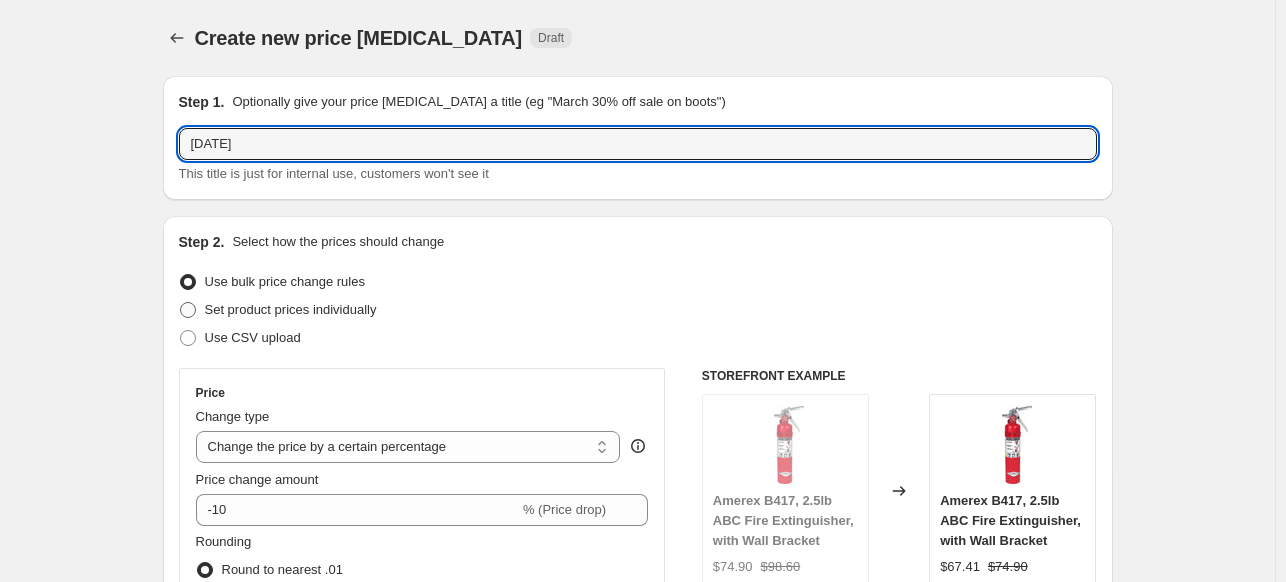 type on "2025.08.04" 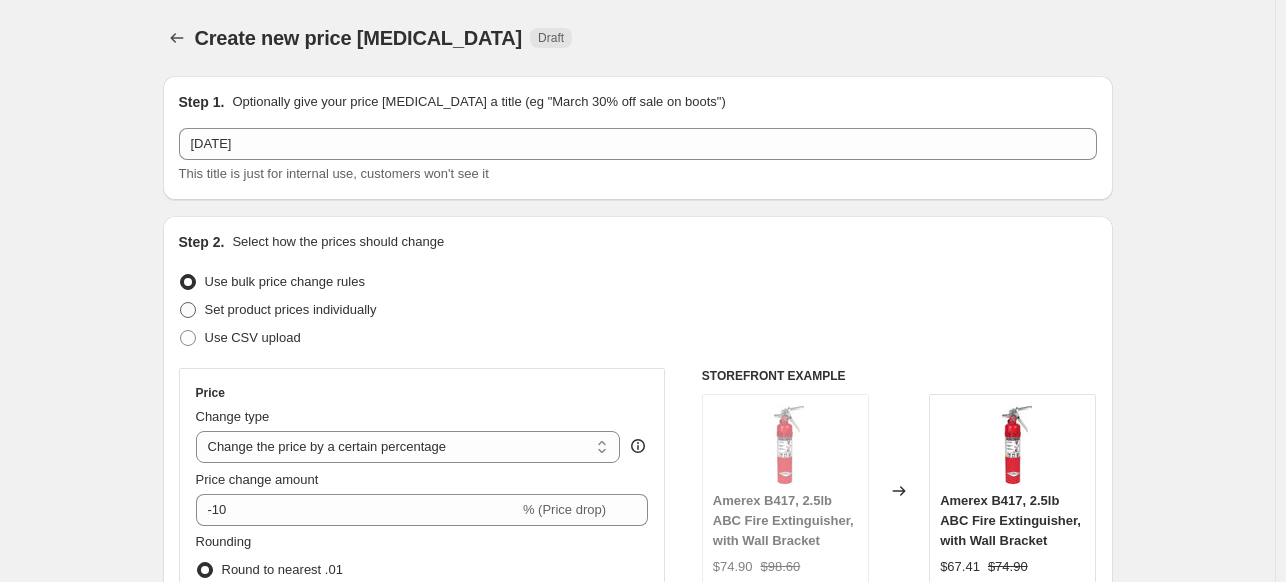 click on "Set product prices individually" at bounding box center [291, 309] 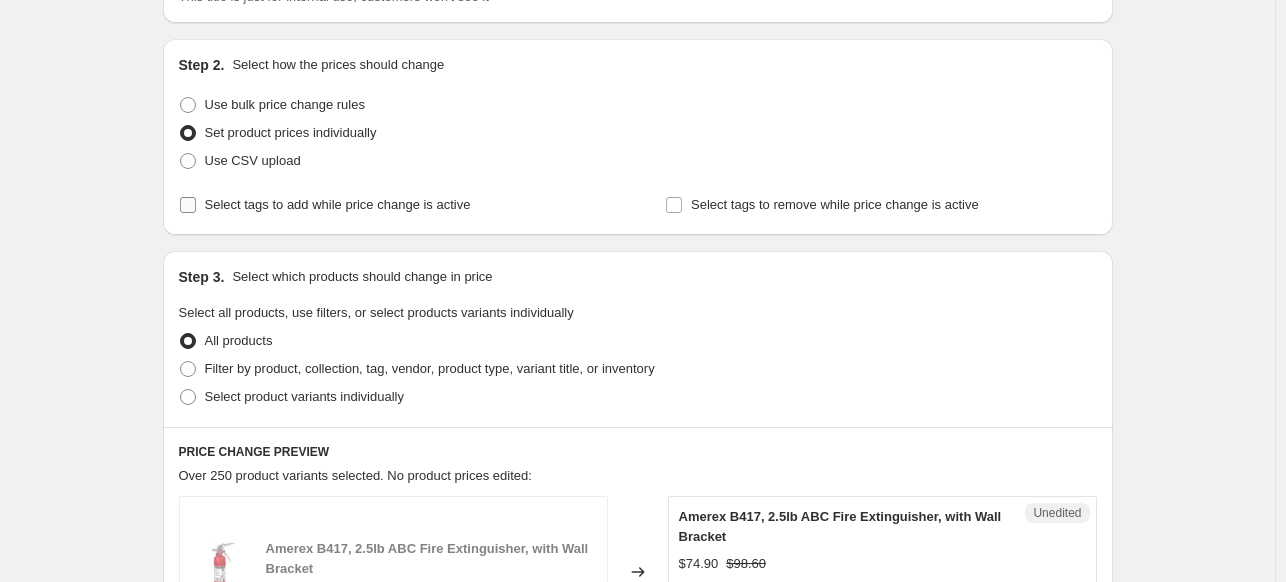 scroll, scrollTop: 200, scrollLeft: 0, axis: vertical 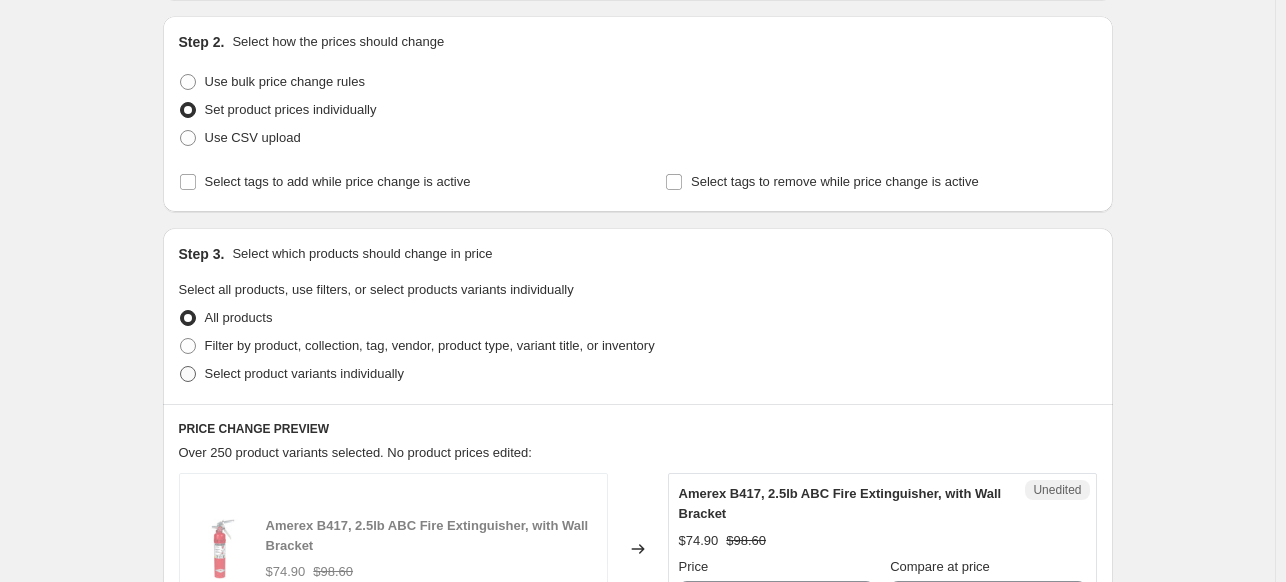 click on "Select product variants individually" at bounding box center [304, 373] 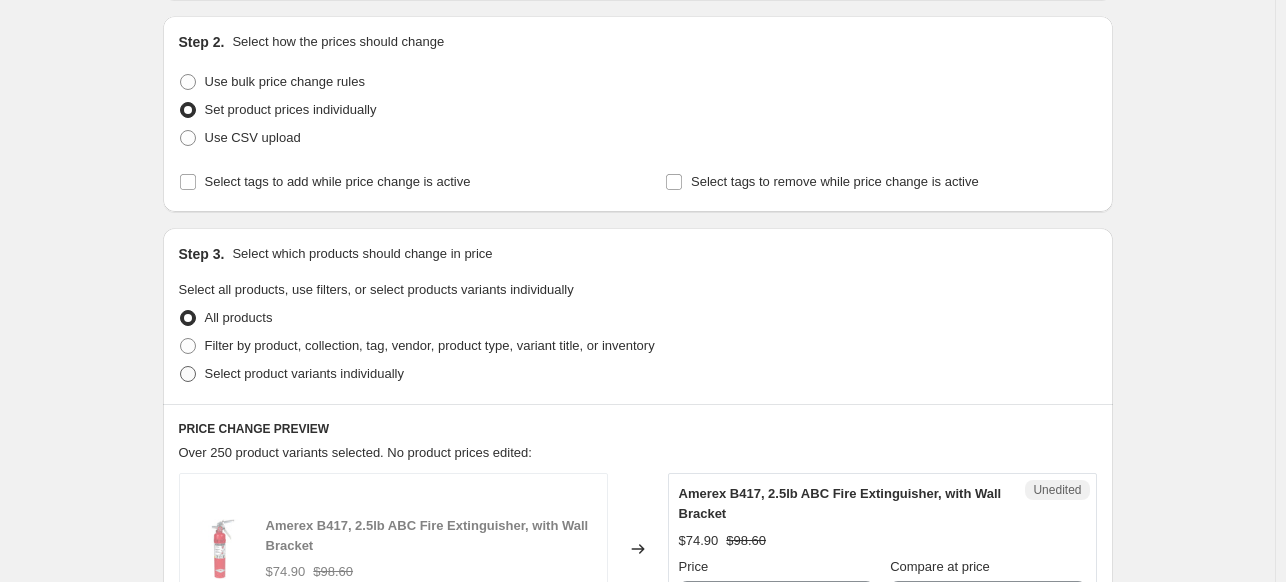 radio on "true" 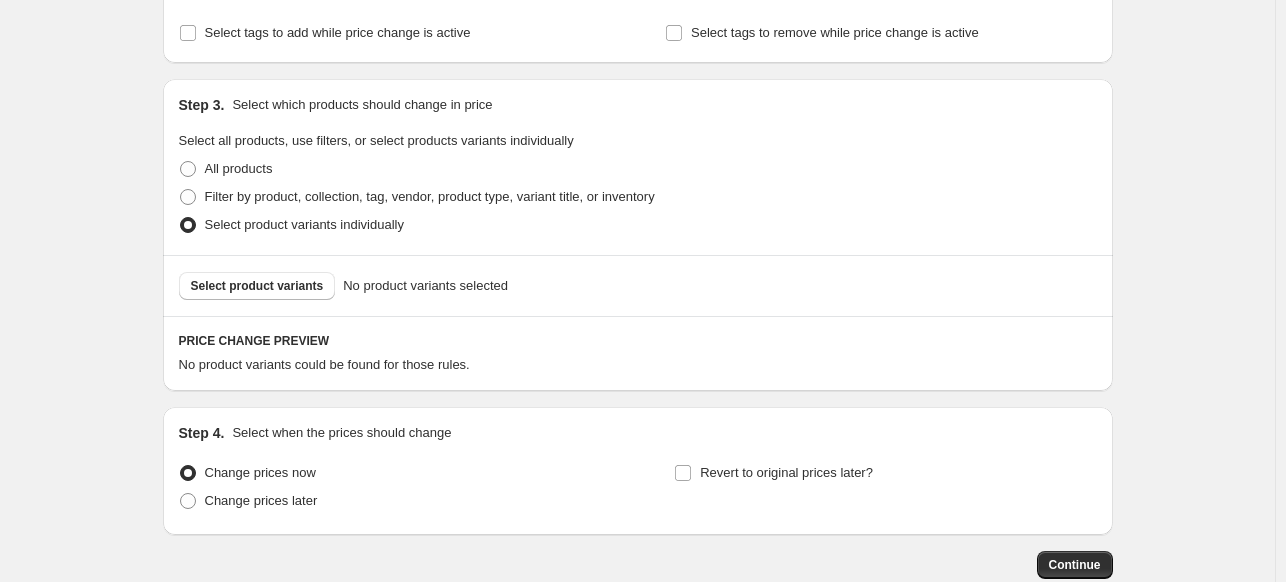 scroll, scrollTop: 467, scrollLeft: 0, axis: vertical 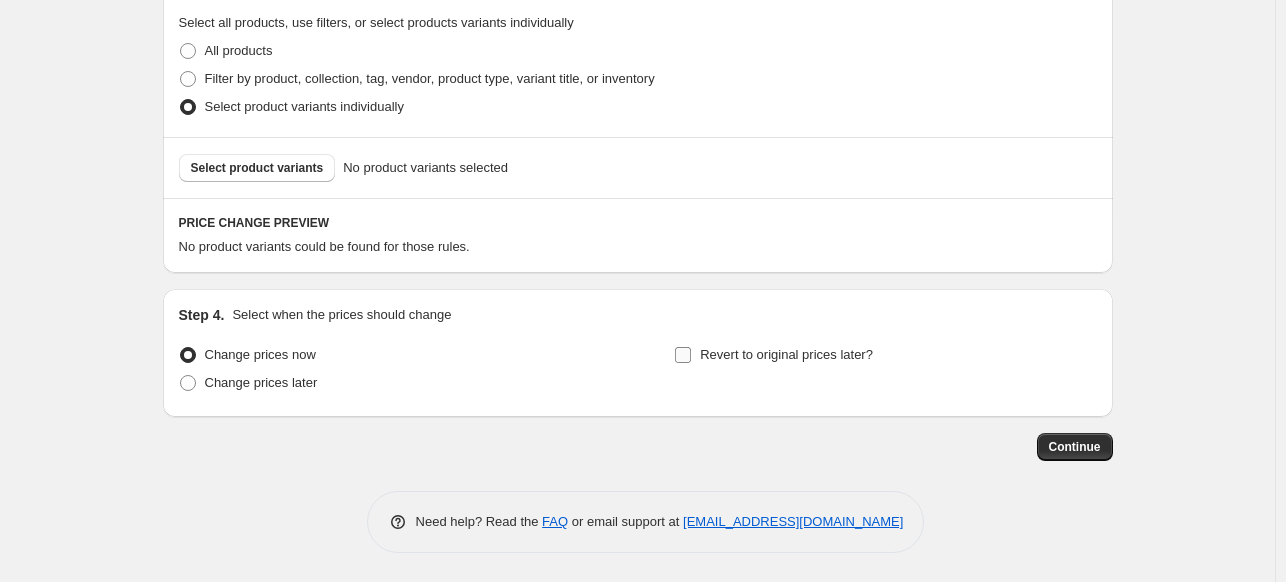 click on "Revert to original prices later?" at bounding box center (683, 355) 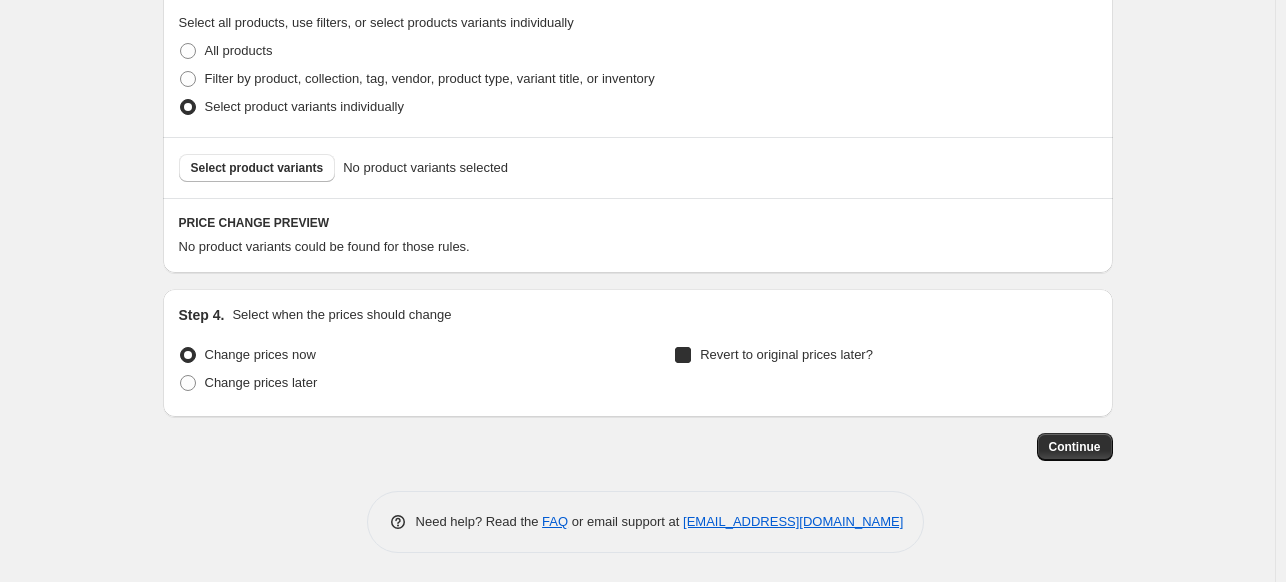 checkbox on "true" 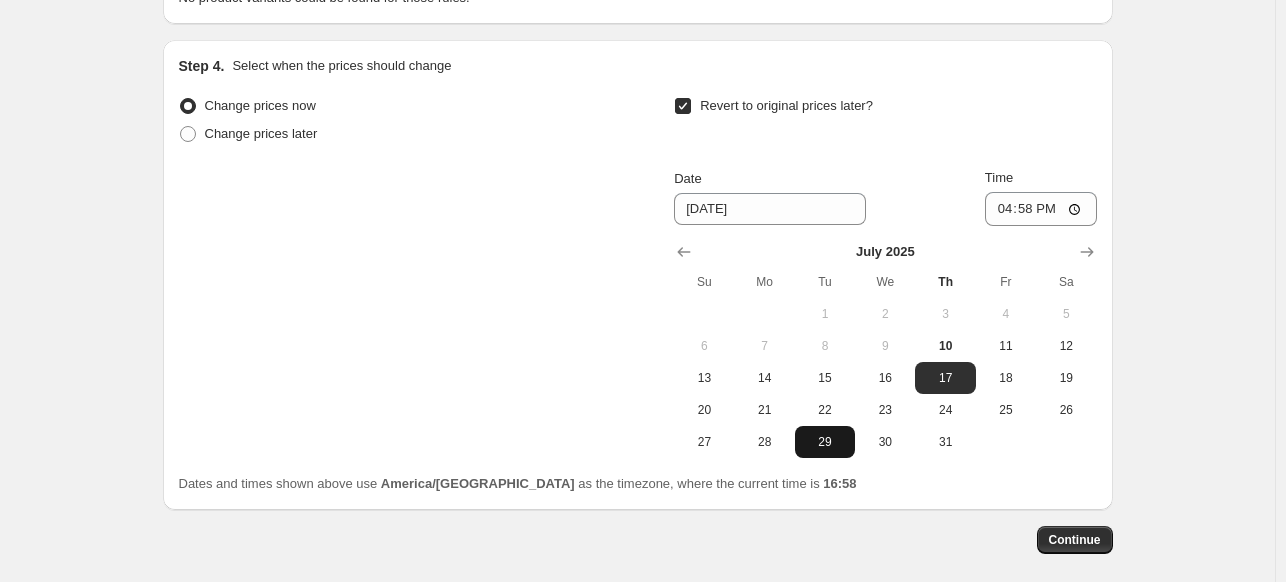 scroll, scrollTop: 767, scrollLeft: 0, axis: vertical 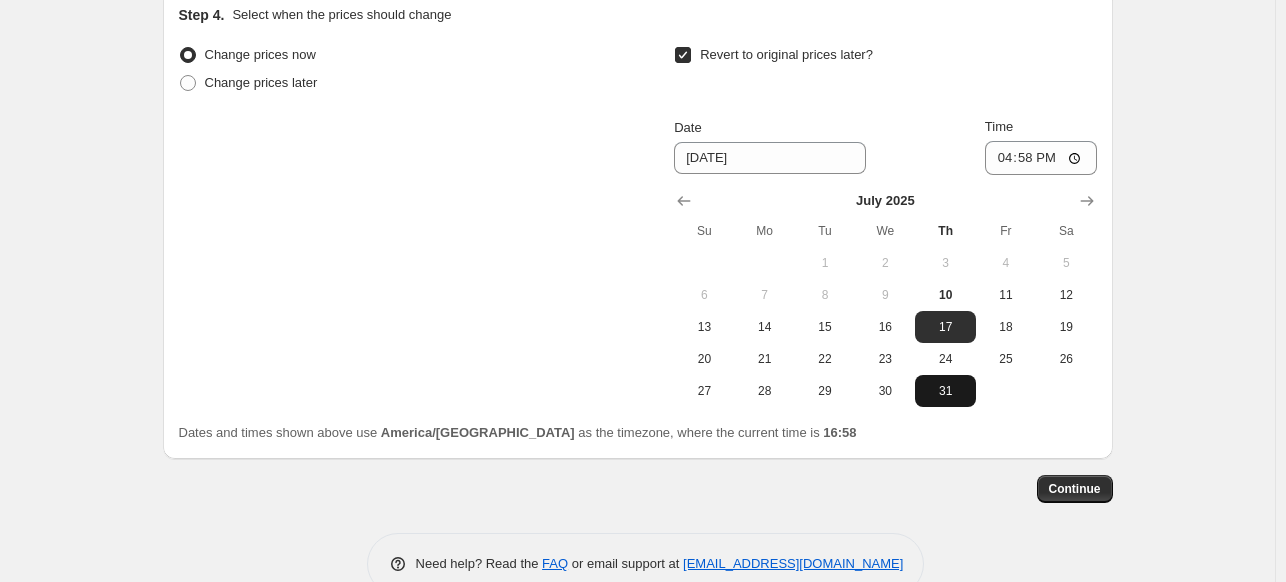 click on "31" at bounding box center [945, 391] 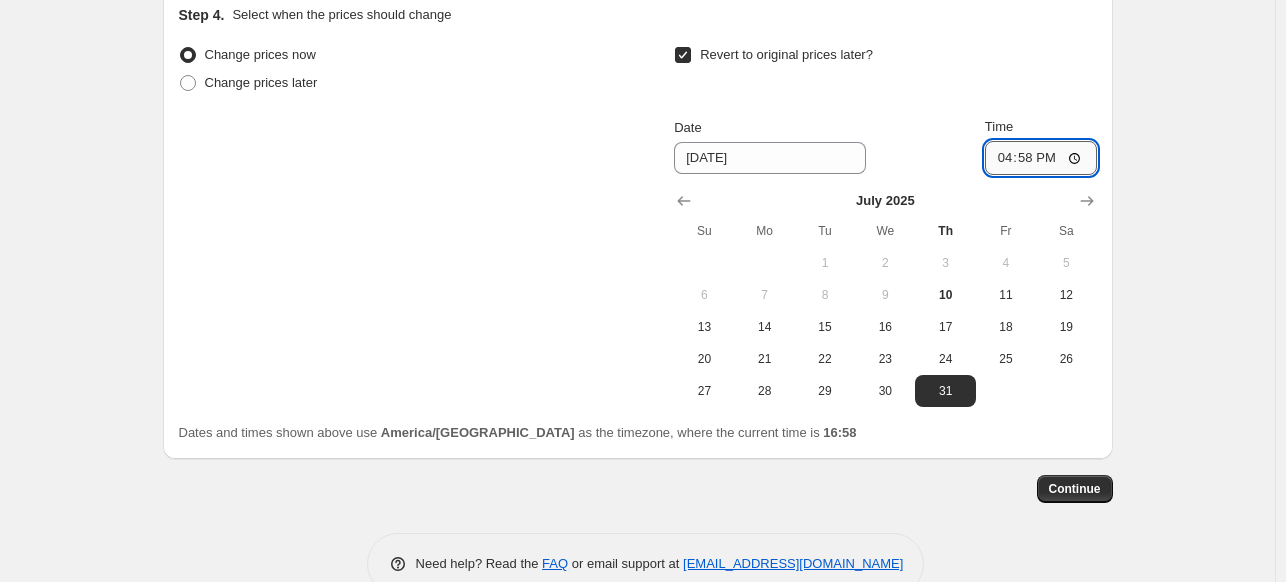 click on "16:58" at bounding box center (1041, 158) 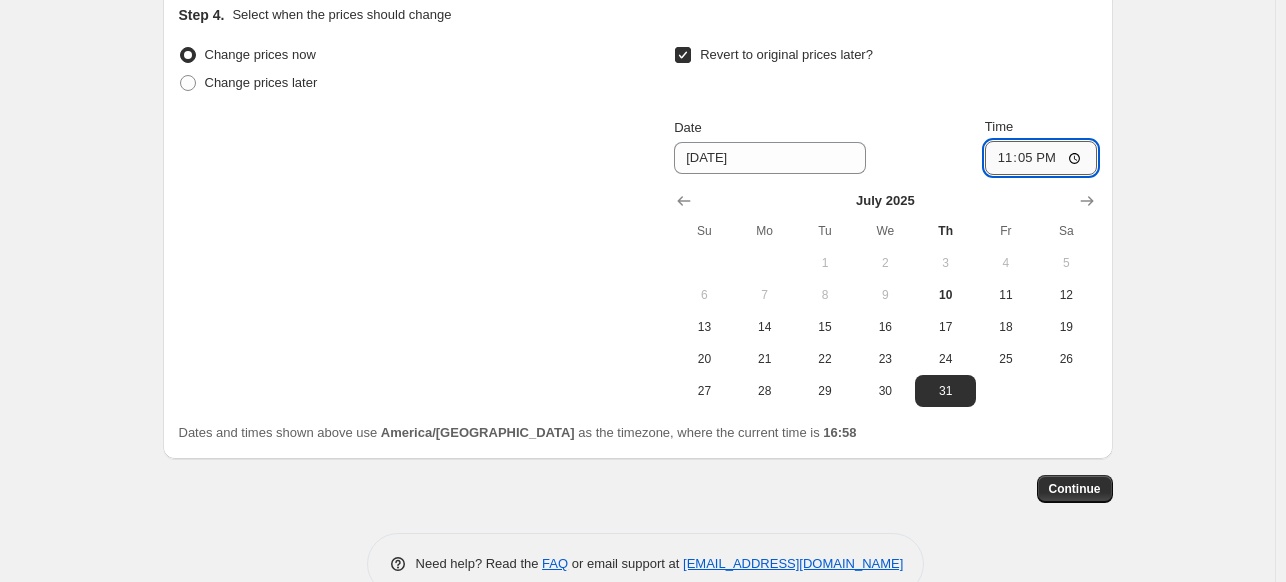 type on "23:59" 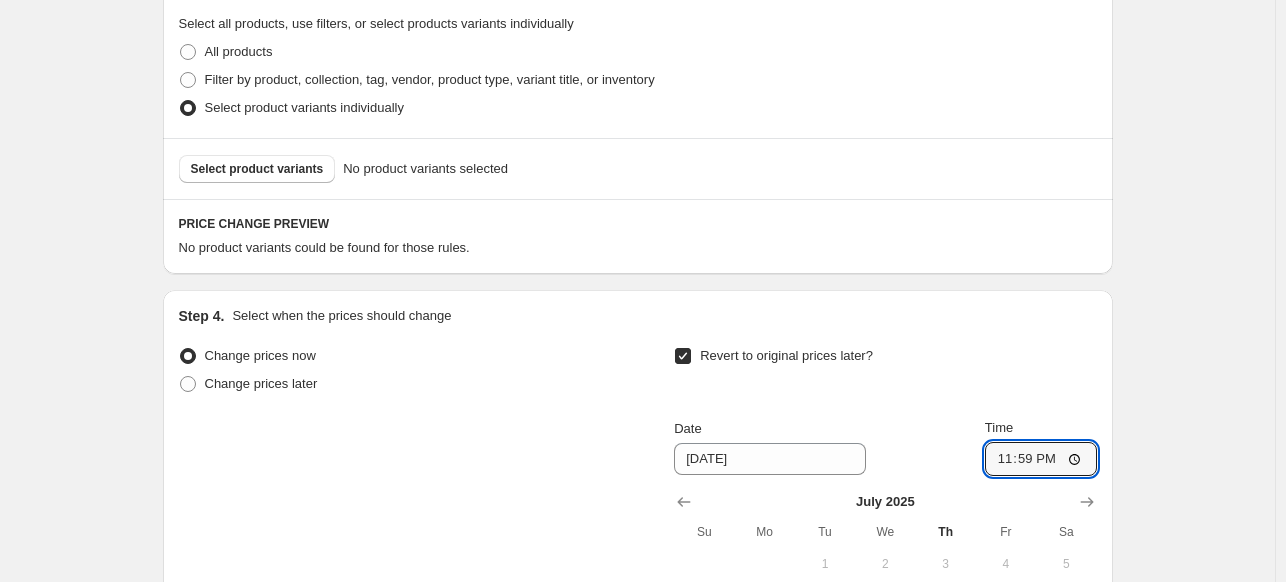 scroll, scrollTop: 467, scrollLeft: 0, axis: vertical 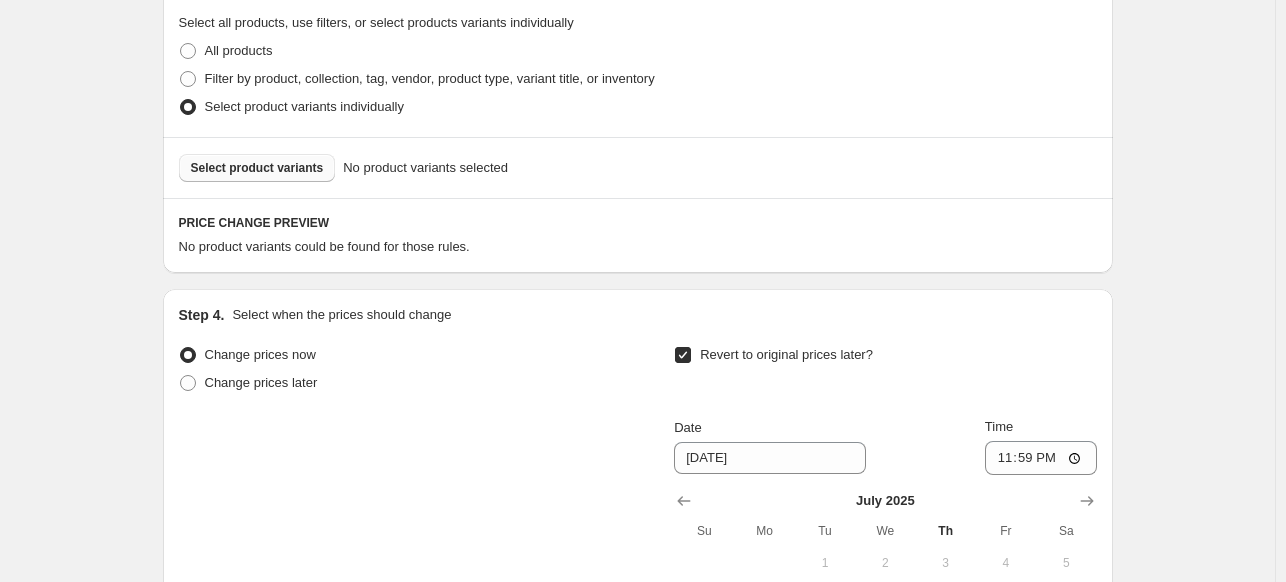 click on "Select product variants" at bounding box center [257, 168] 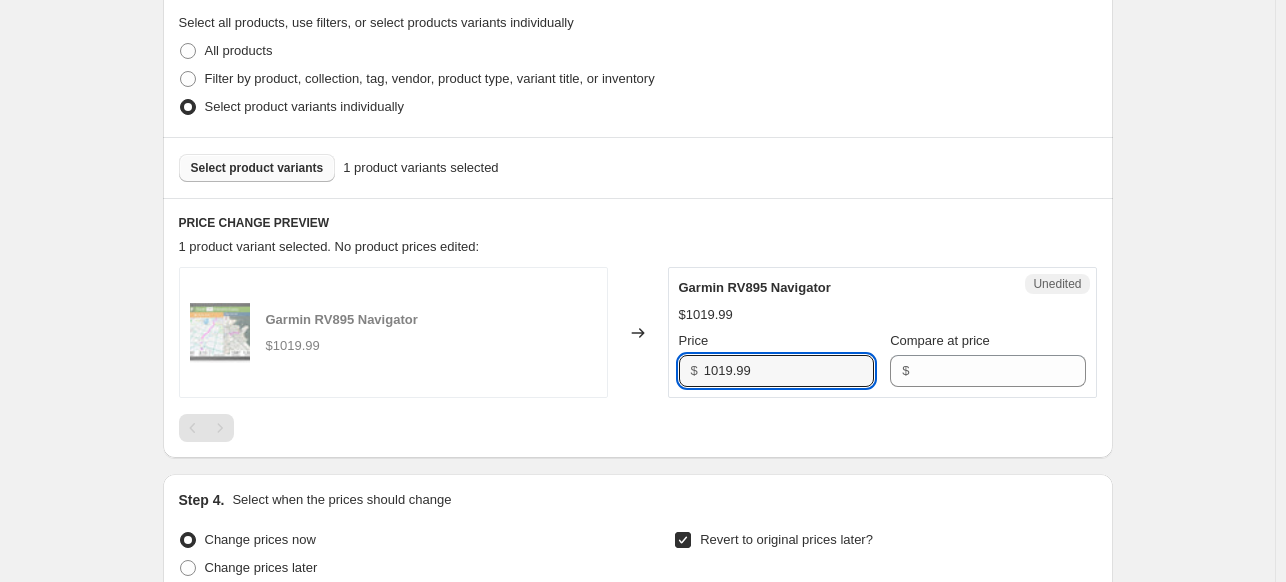 drag, startPoint x: 771, startPoint y: 379, endPoint x: 662, endPoint y: 370, distance: 109.370926 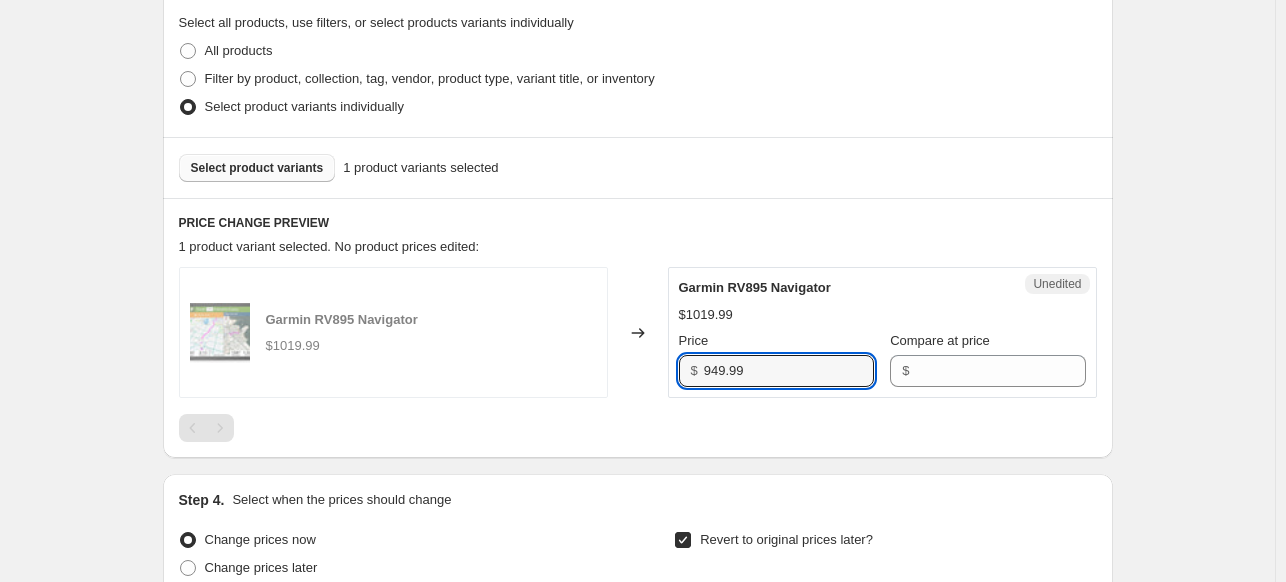 type on "949.99" 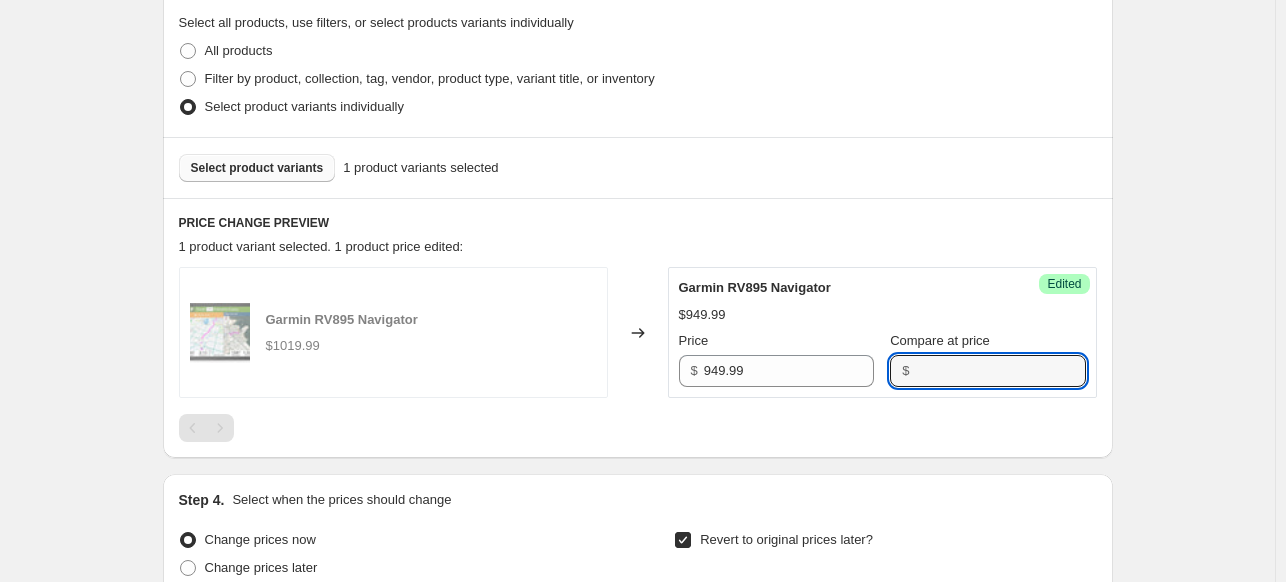 paste on "1019.99" 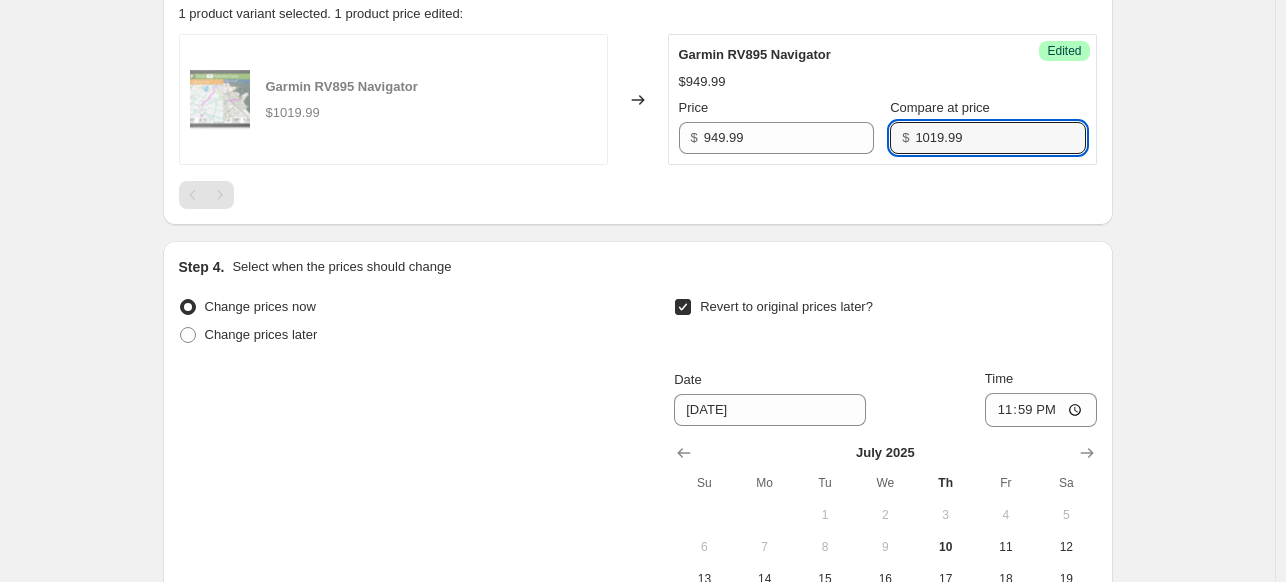 scroll, scrollTop: 993, scrollLeft: 0, axis: vertical 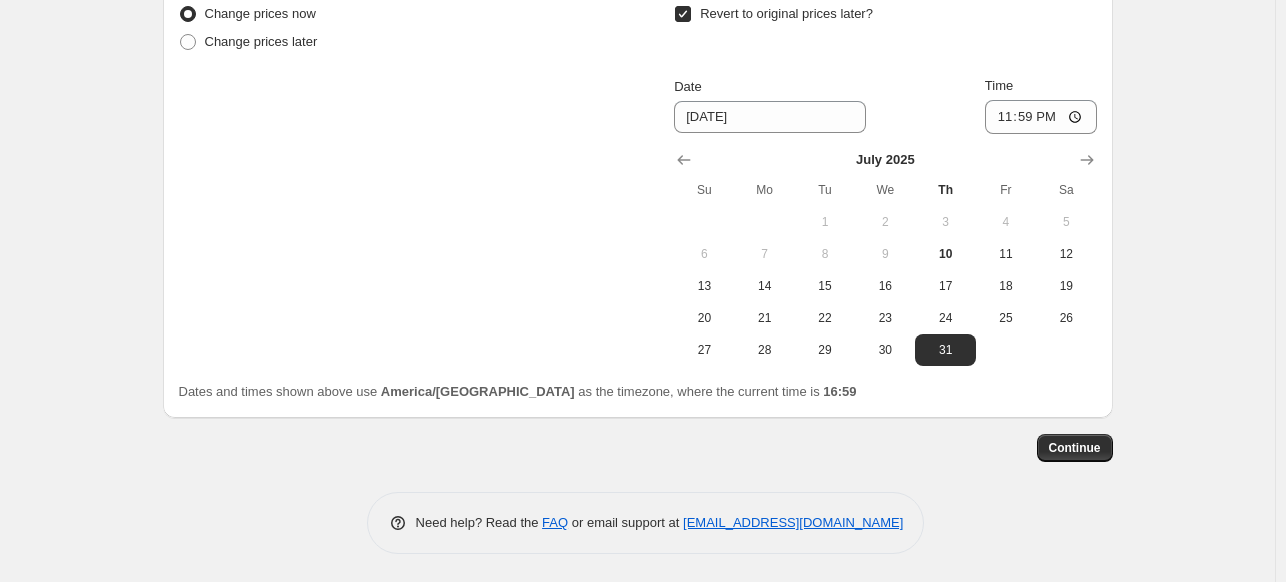 type on "1019.99" 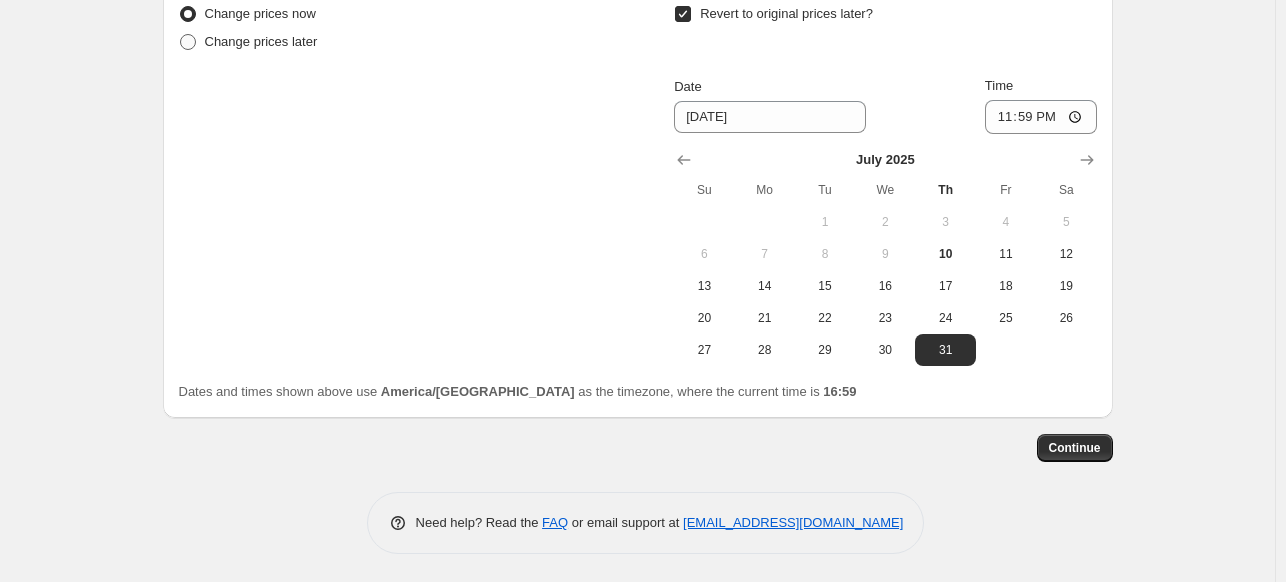 click at bounding box center (188, 42) 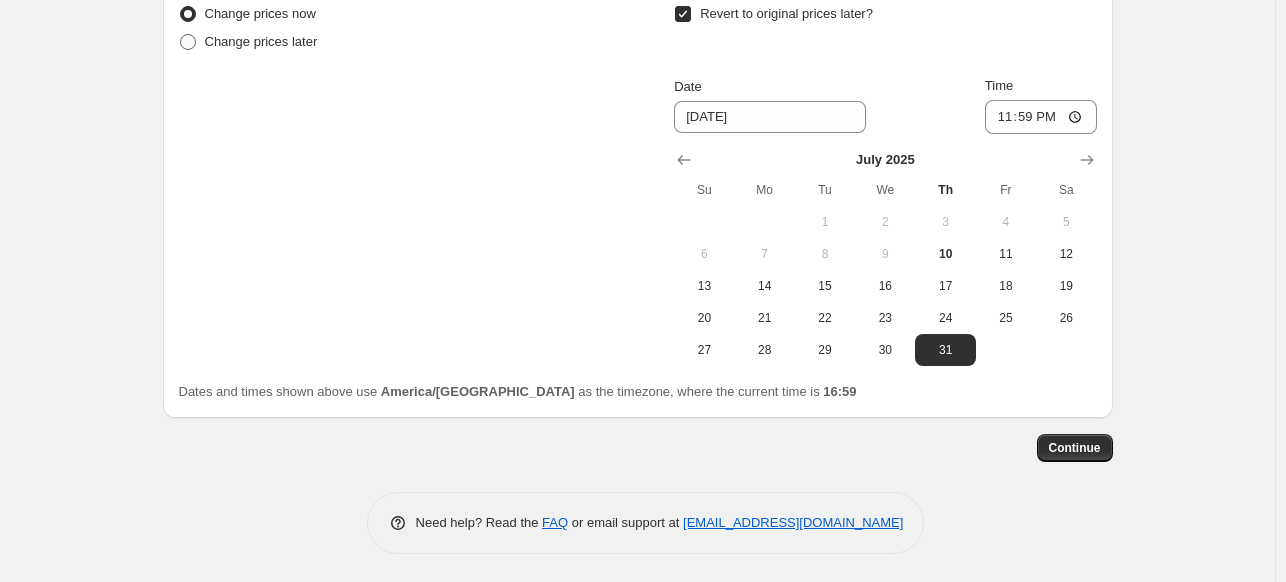 radio on "true" 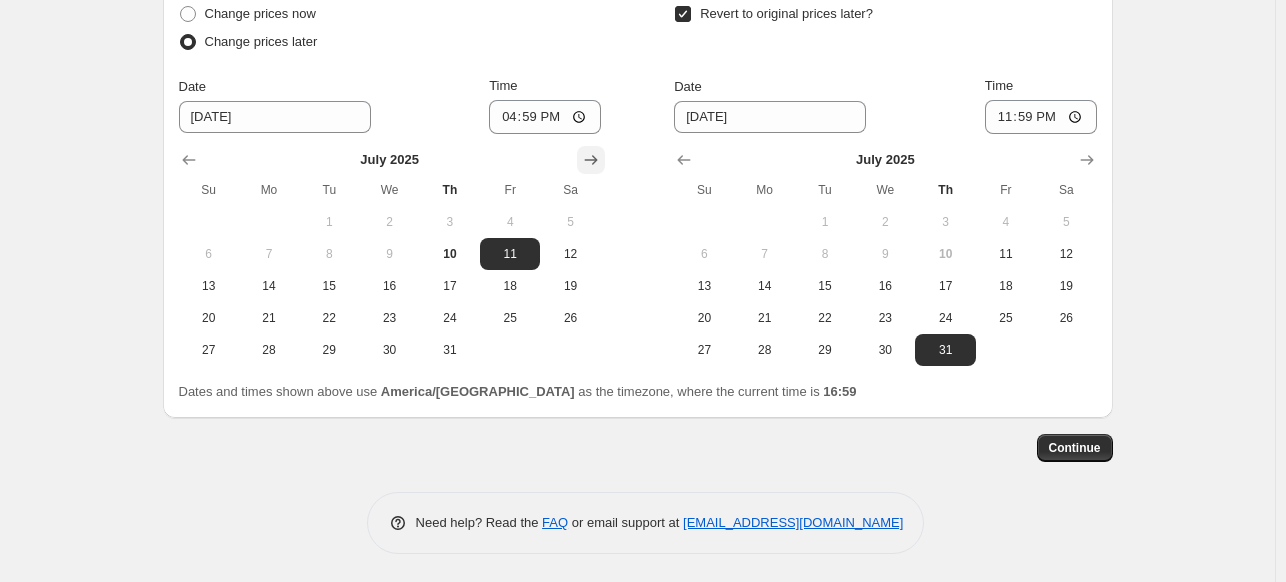 click 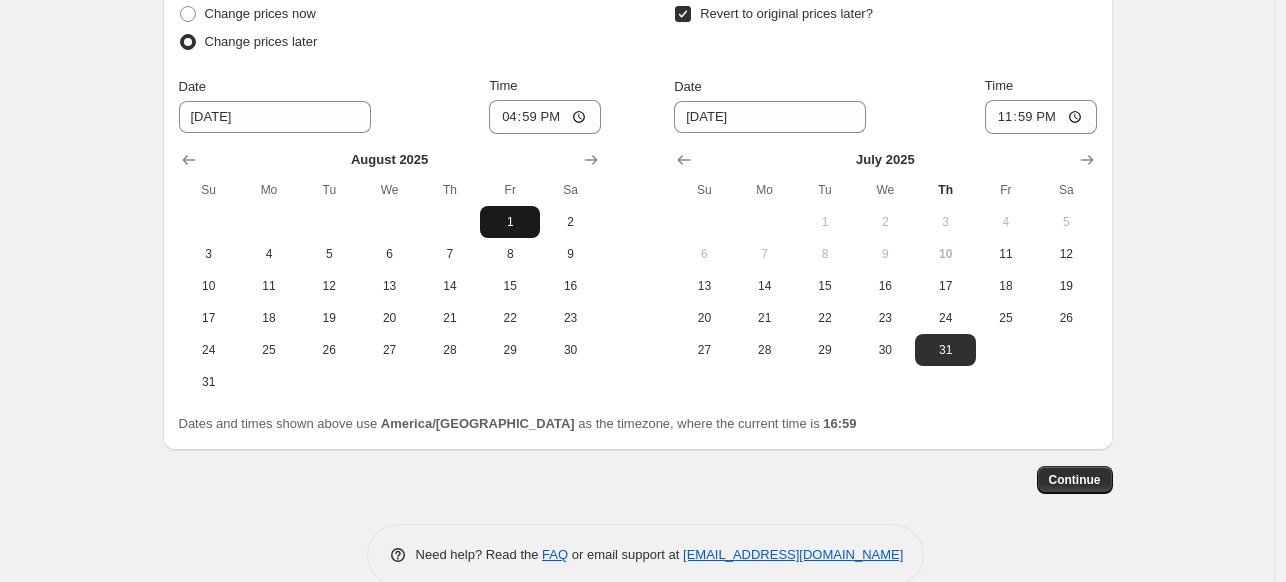 click on "1" at bounding box center [510, 222] 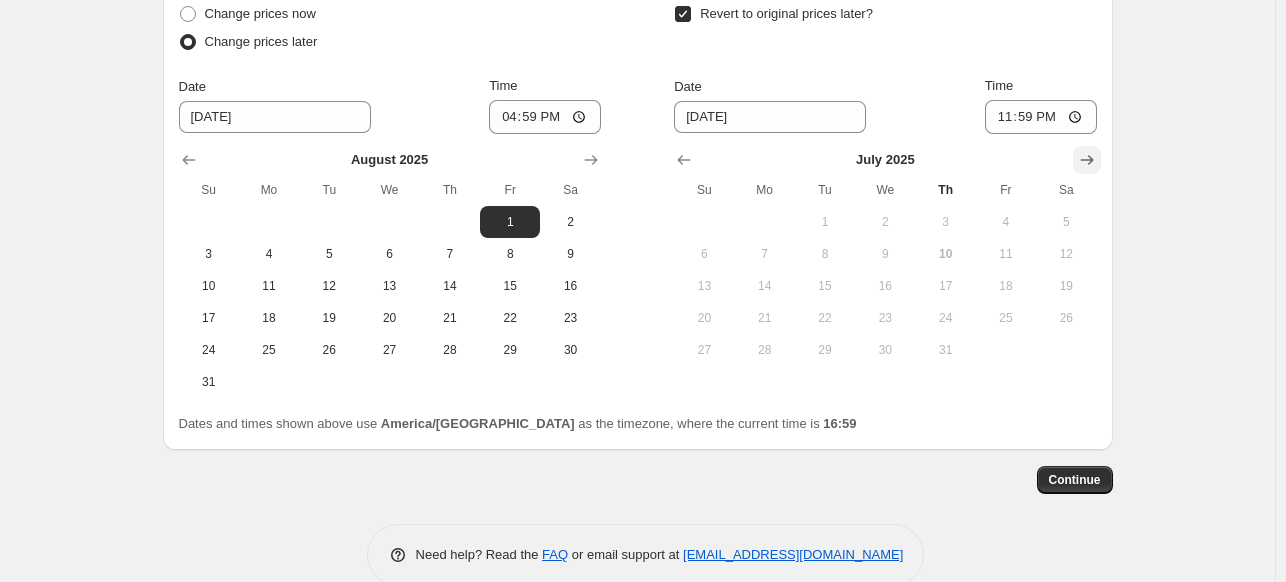 click 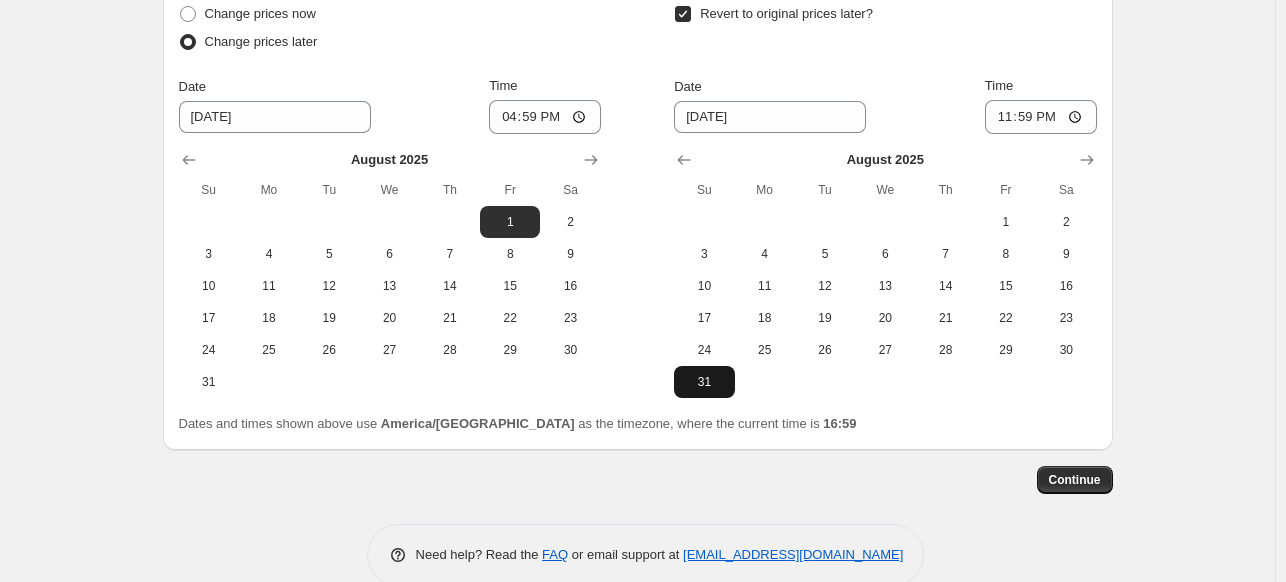 click on "31" at bounding box center (704, 382) 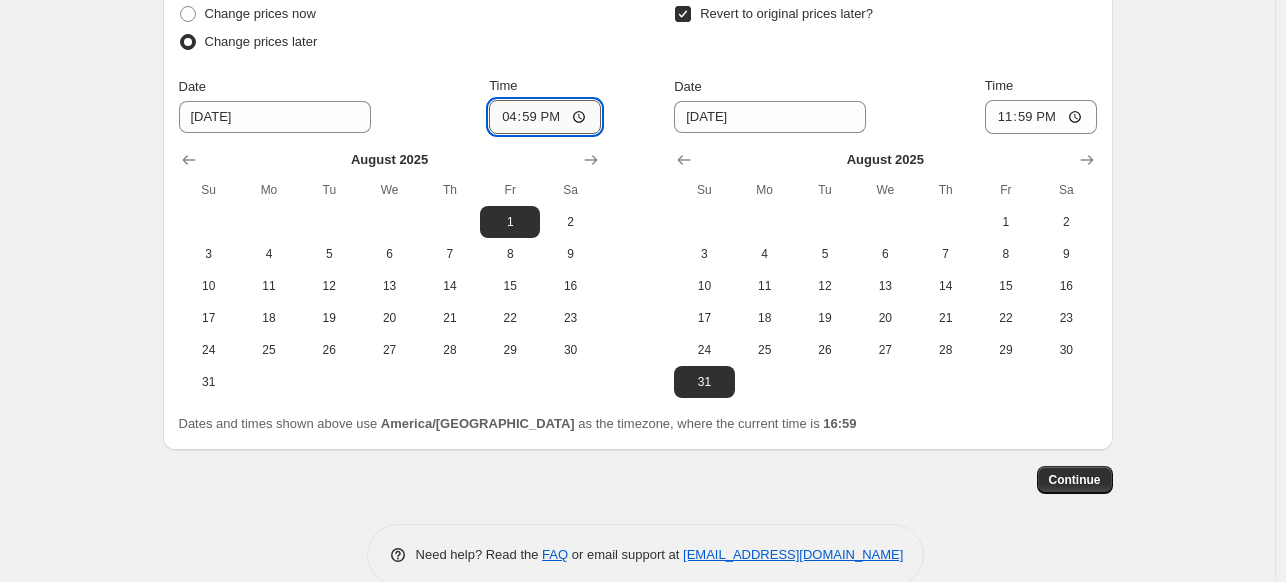 click on "16:59" at bounding box center (545, 117) 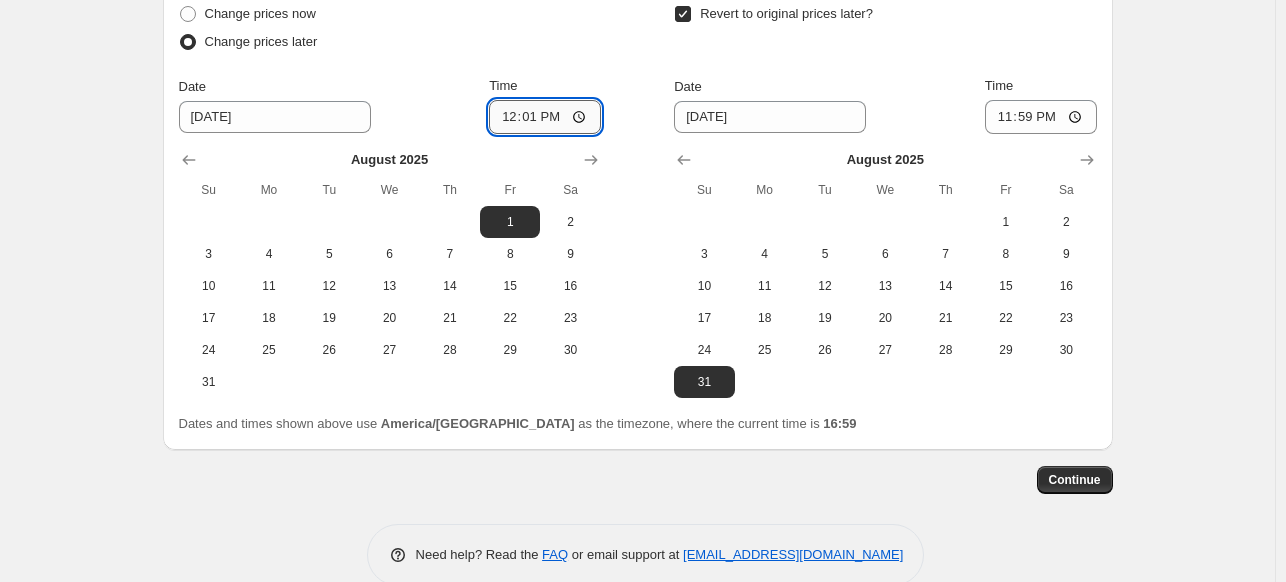 type on "00:01" 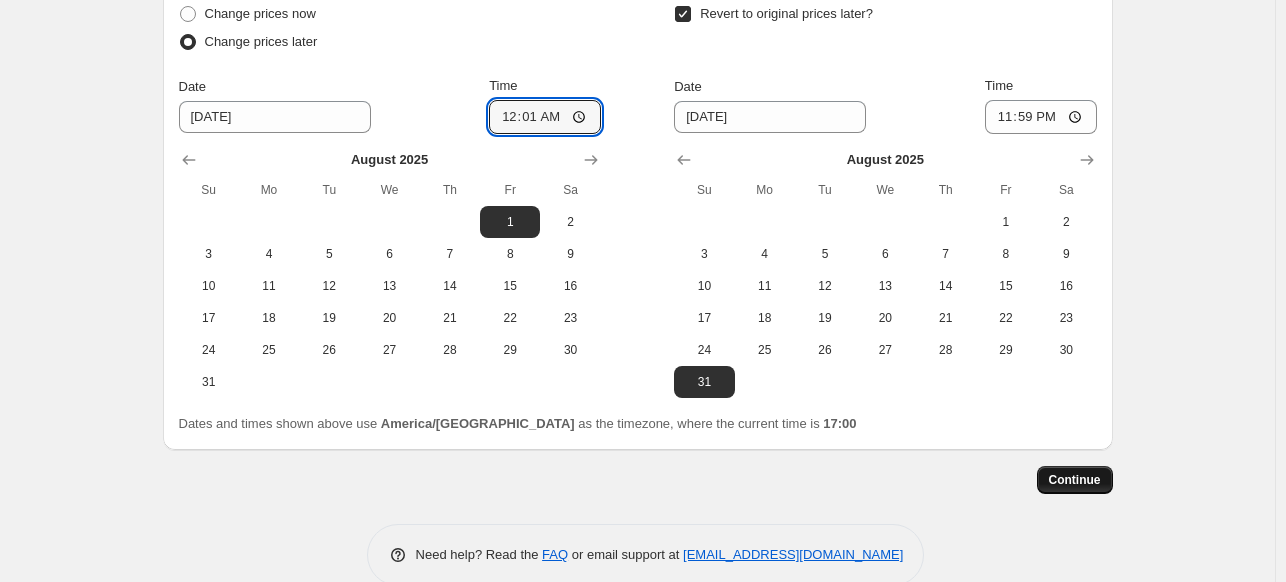 click on "Continue" at bounding box center [1075, 480] 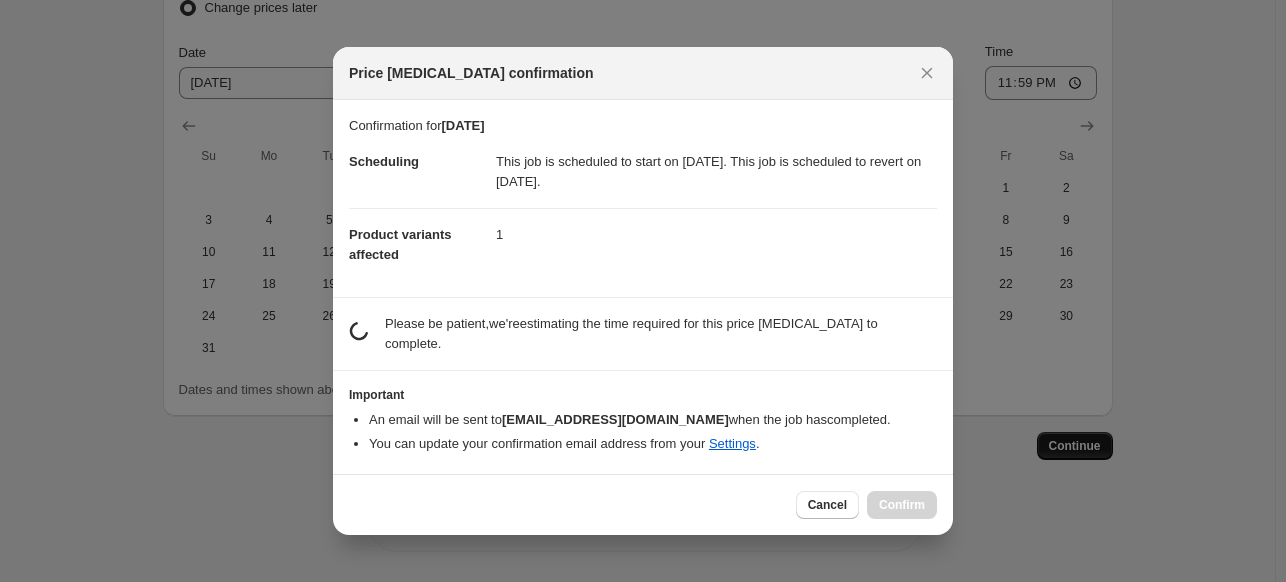 scroll, scrollTop: 993, scrollLeft: 0, axis: vertical 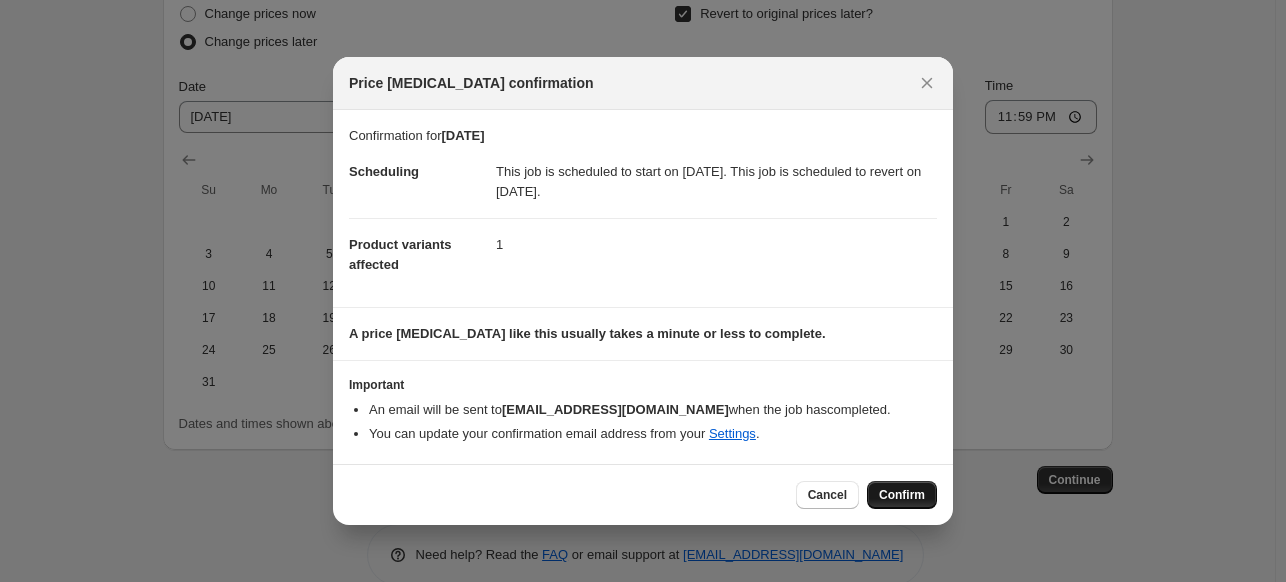 click on "Confirm" at bounding box center [902, 495] 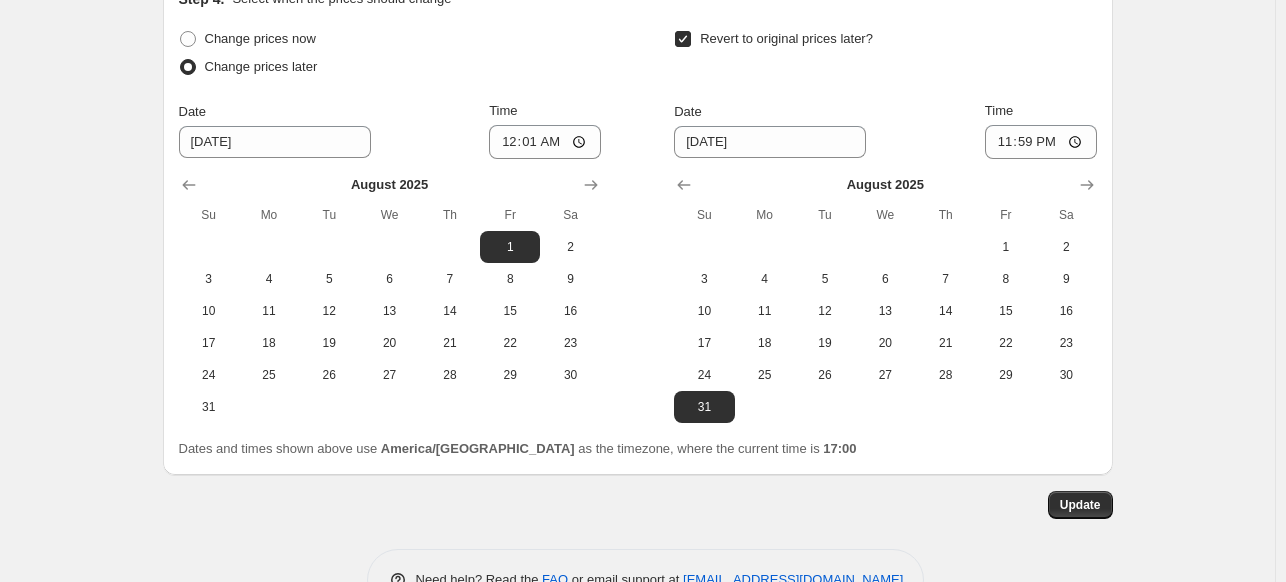 scroll, scrollTop: 1148, scrollLeft: 0, axis: vertical 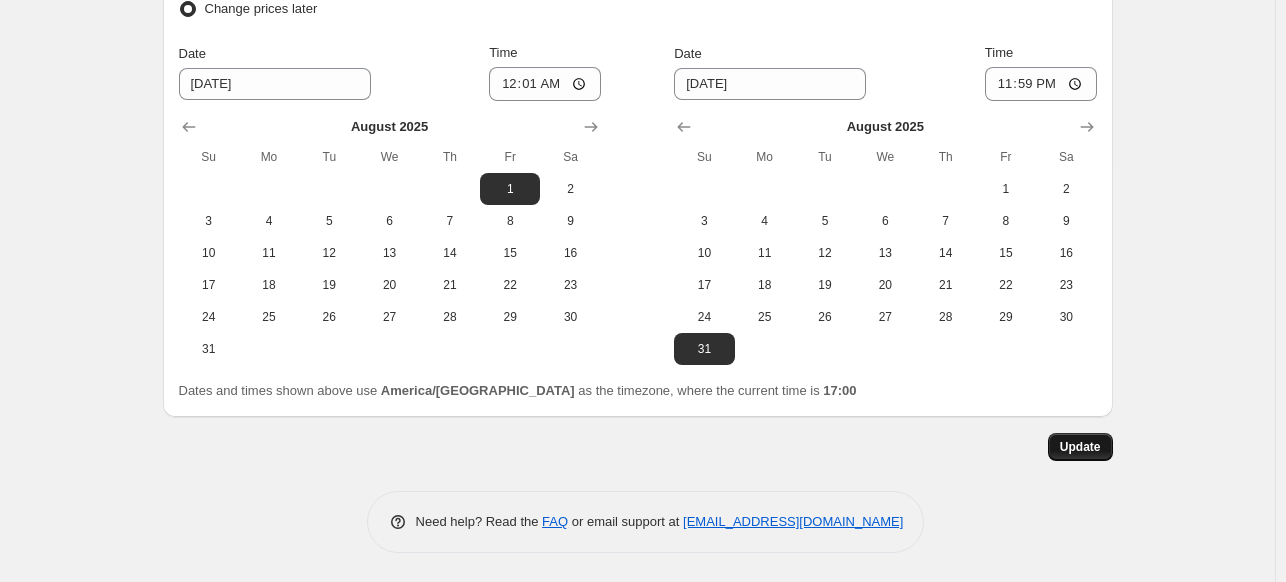 click on "Update" at bounding box center [1080, 447] 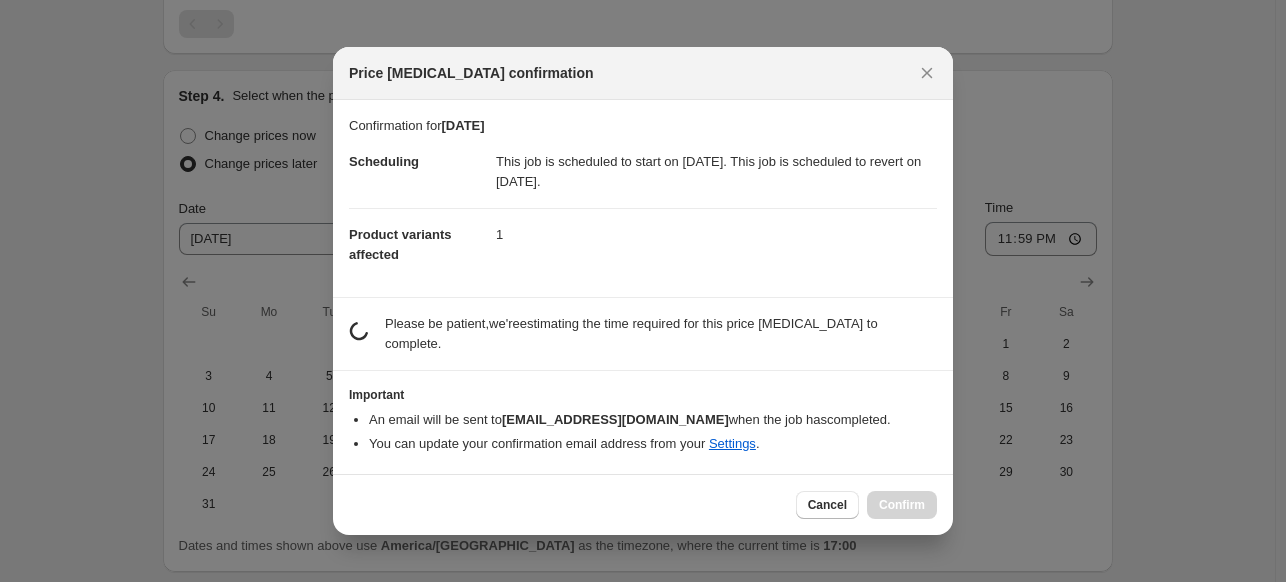 scroll, scrollTop: 1148, scrollLeft: 0, axis: vertical 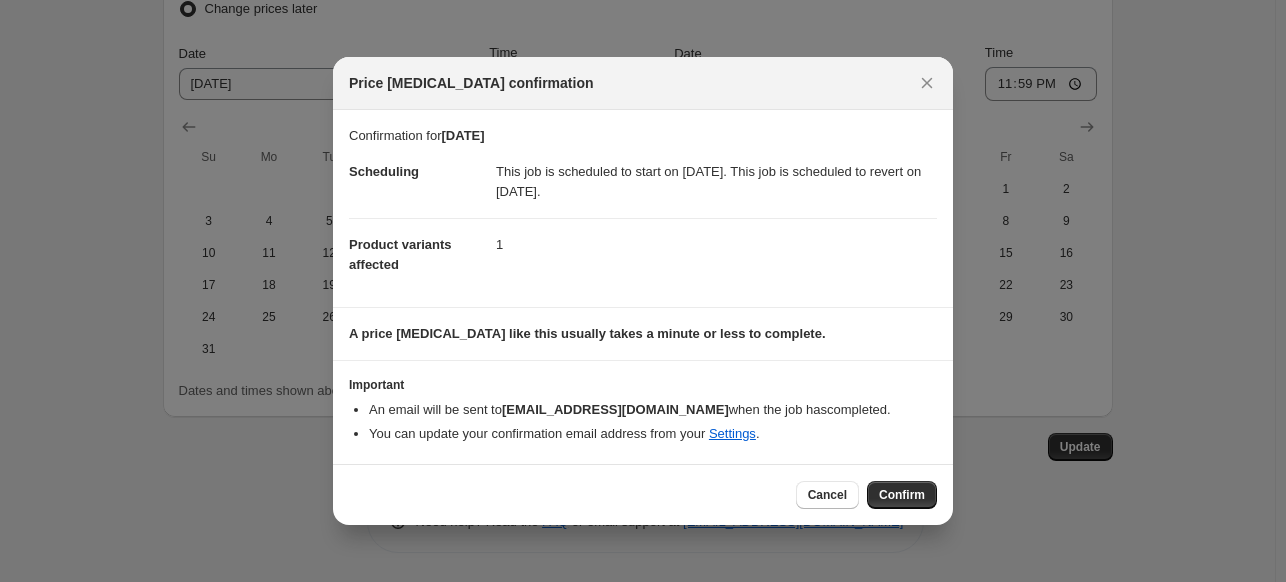 click on "Confirm" at bounding box center (902, 495) 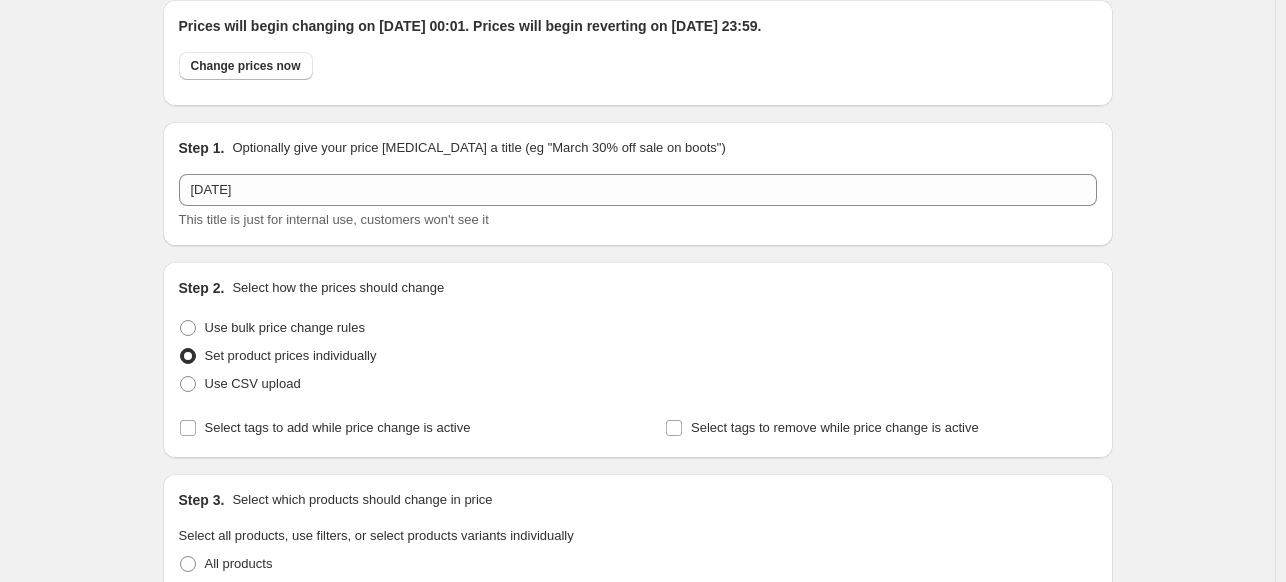 scroll, scrollTop: 0, scrollLeft: 0, axis: both 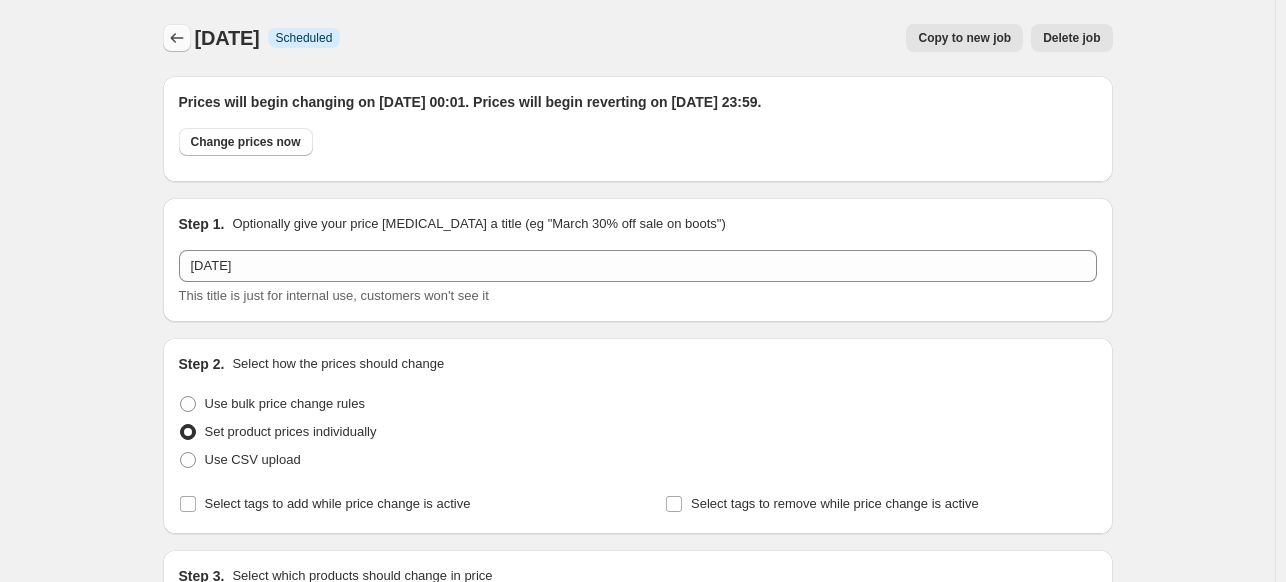click 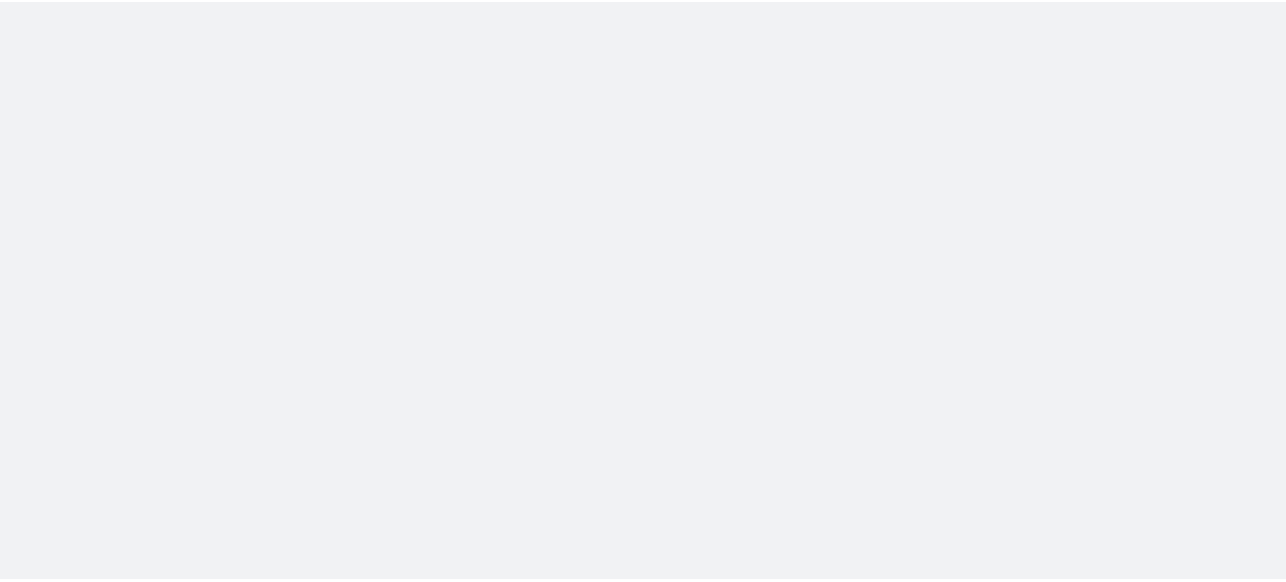 scroll, scrollTop: 0, scrollLeft: 0, axis: both 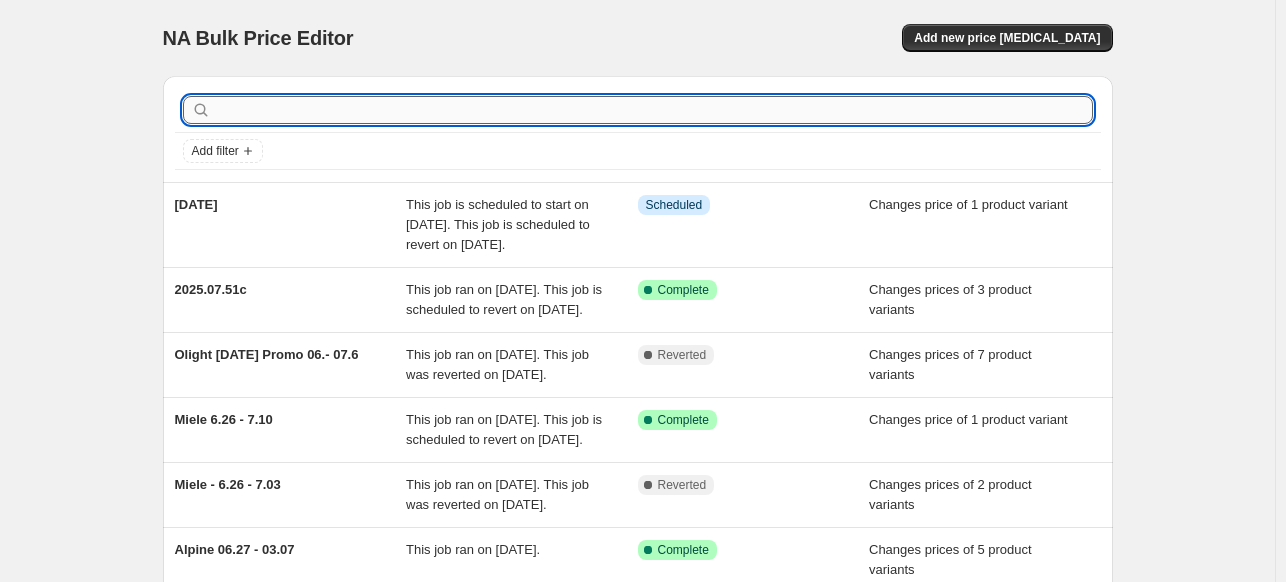 click at bounding box center (654, 110) 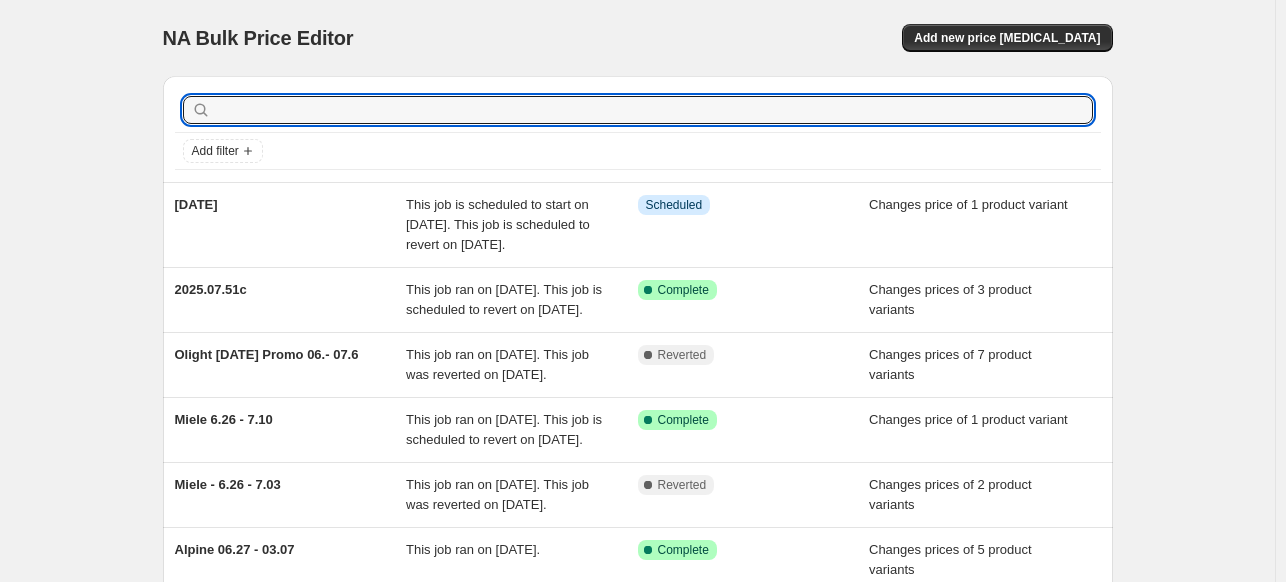 click on "NA Bulk Price Editor. This page is ready NA Bulk Price Editor Add new price change job" at bounding box center [638, 38] 